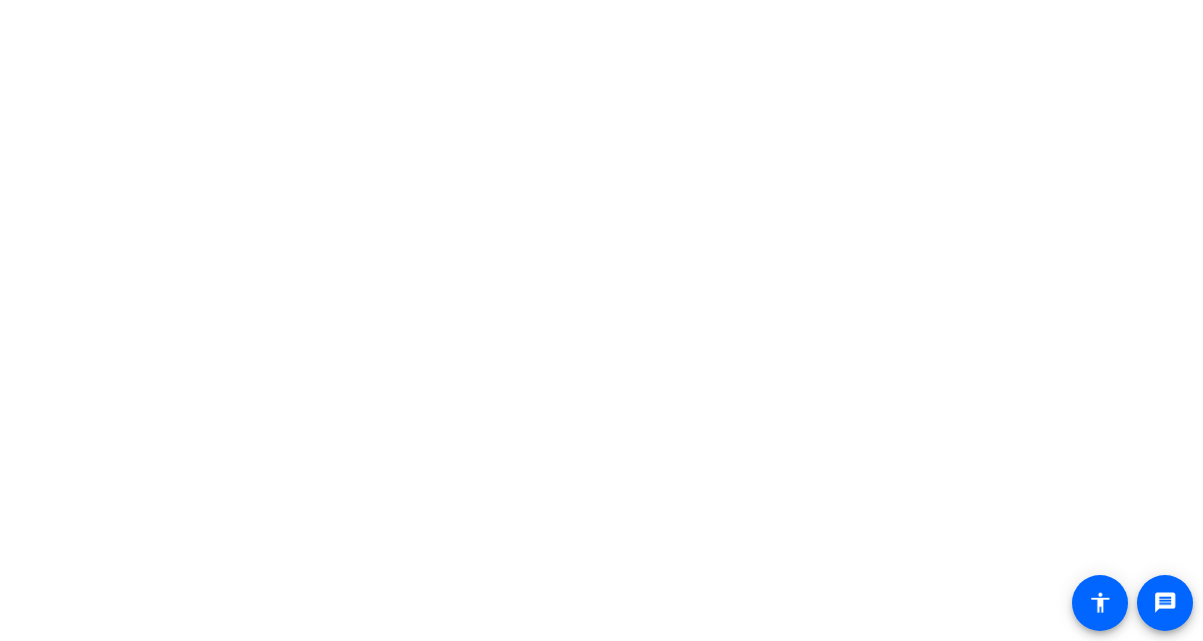 scroll, scrollTop: 0, scrollLeft: 0, axis: both 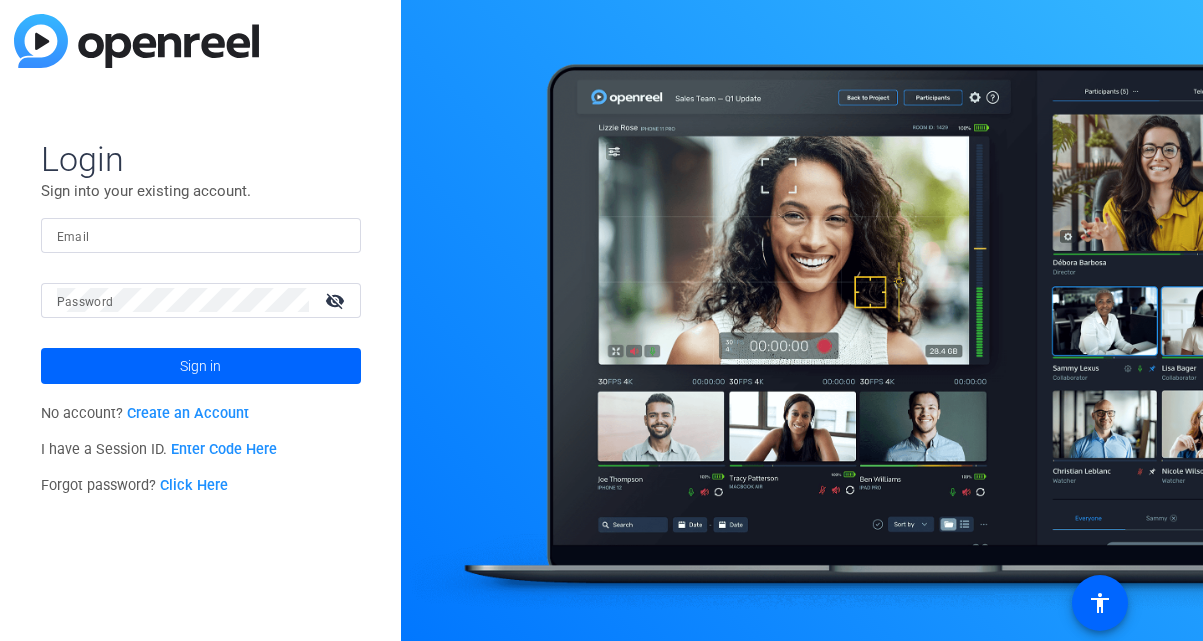 click on "Email" at bounding box center [201, 235] 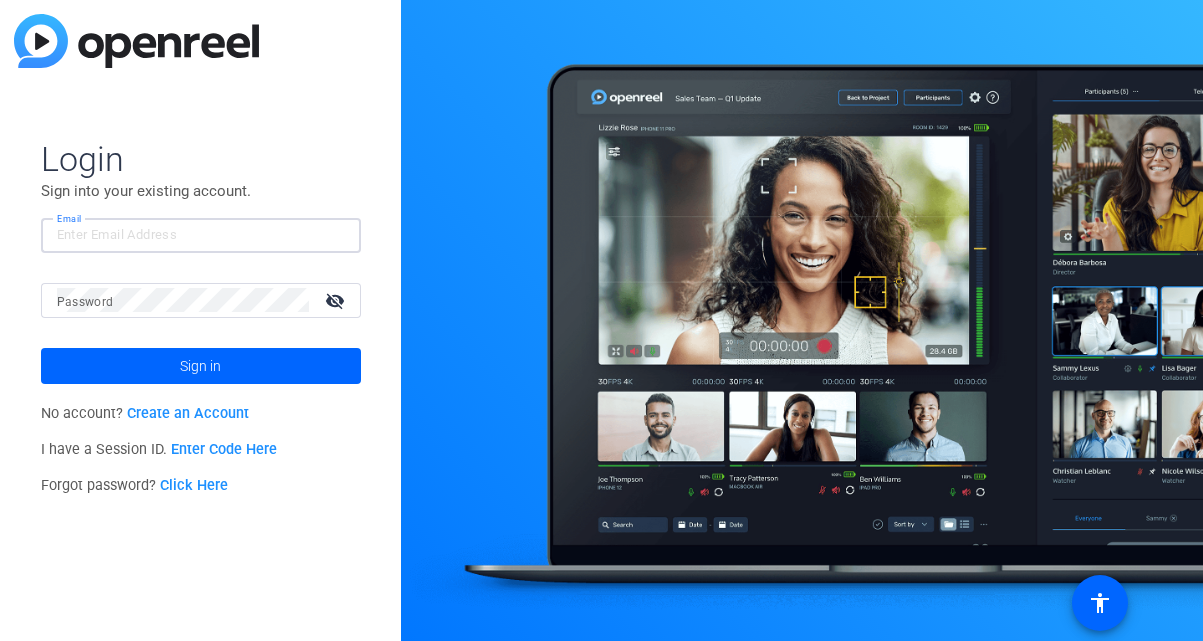 paste on "[FIRST]@[DOMAIN].com" 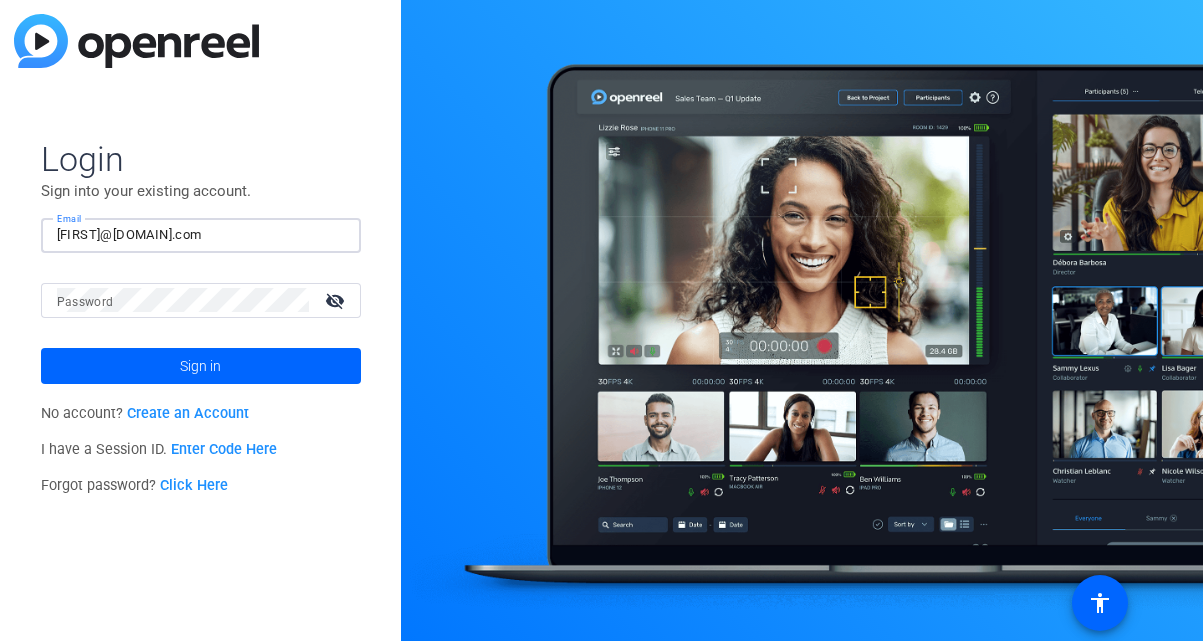 type on "[FIRST]@[DOMAIN].com" 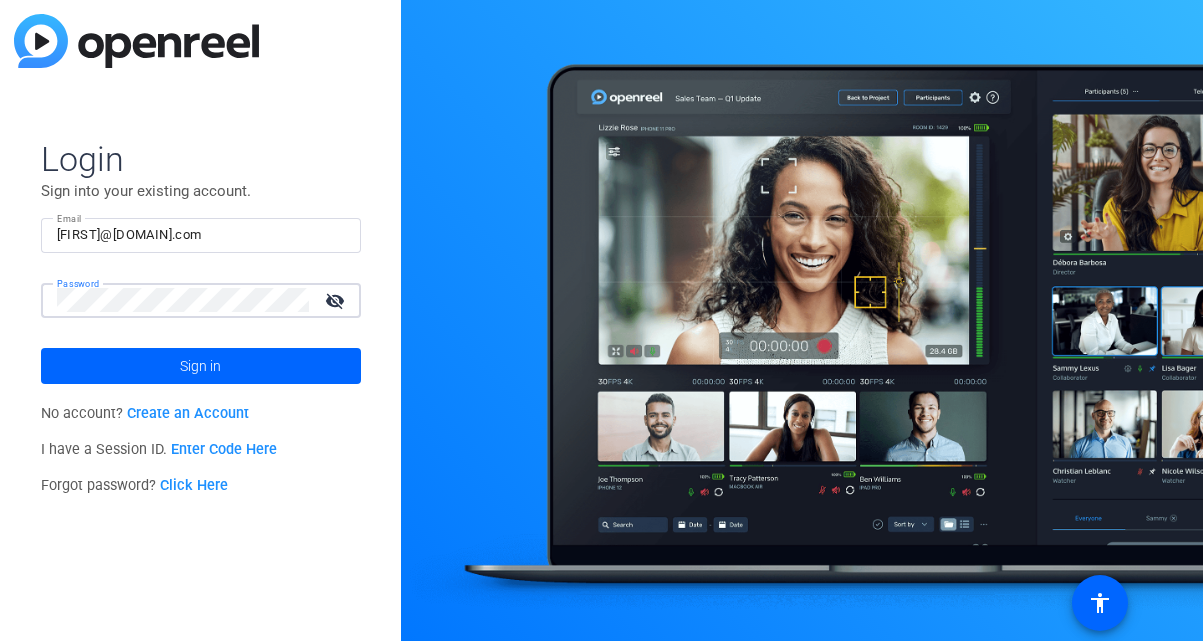 click on "visibility_off" 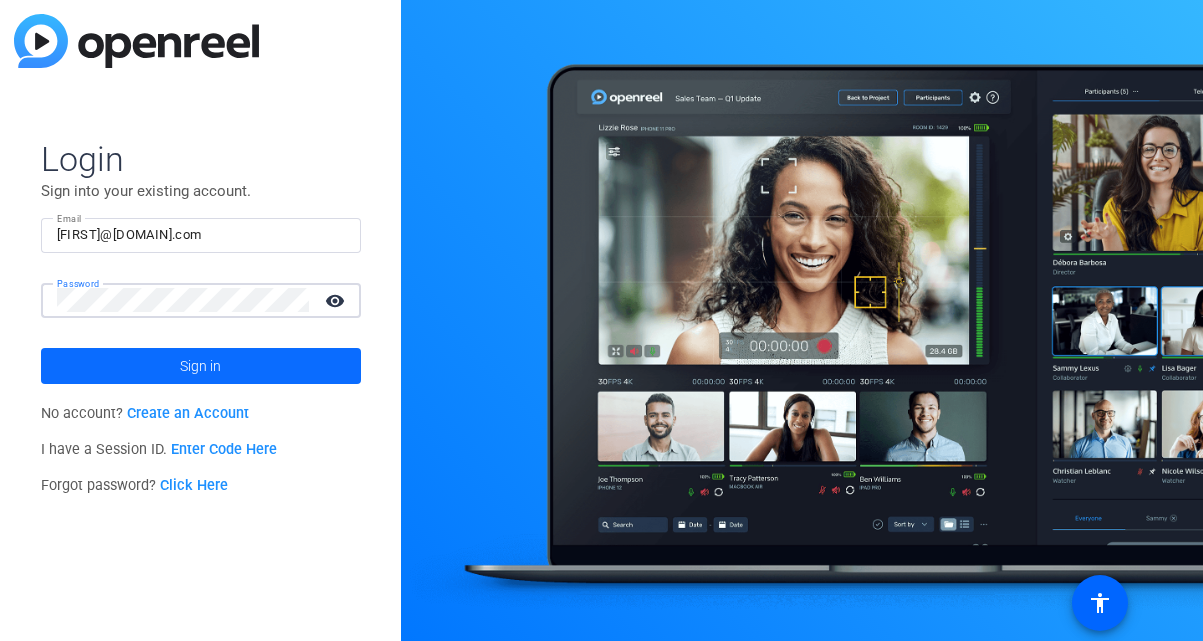 click on "Sign in" 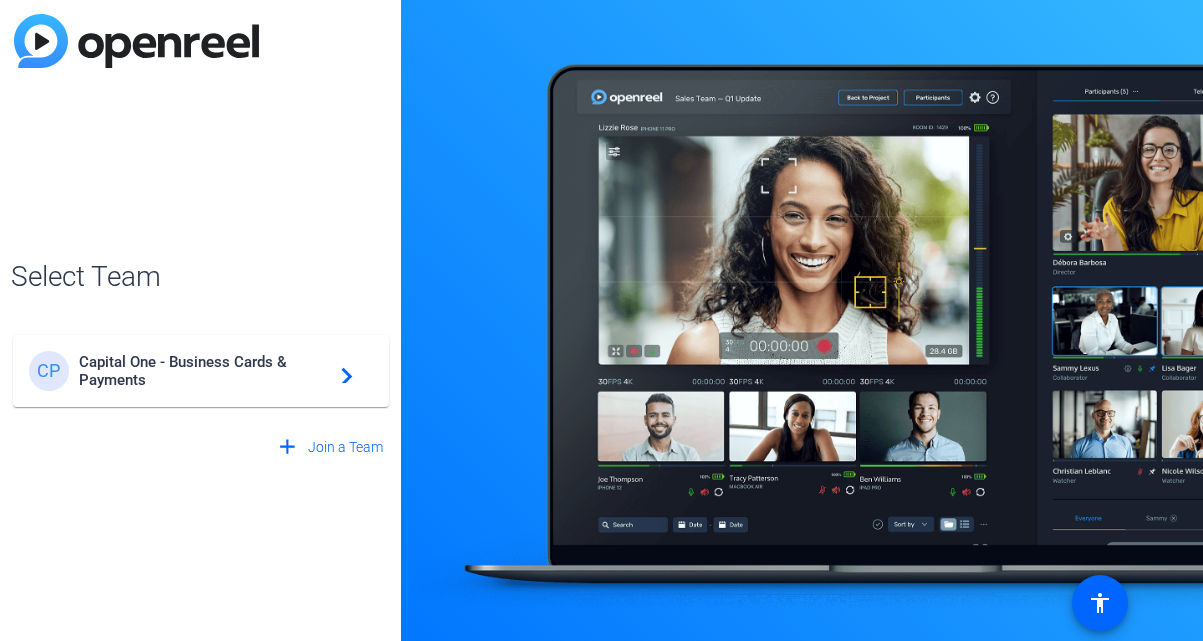click on "Capital One - Business Cards & Payments" 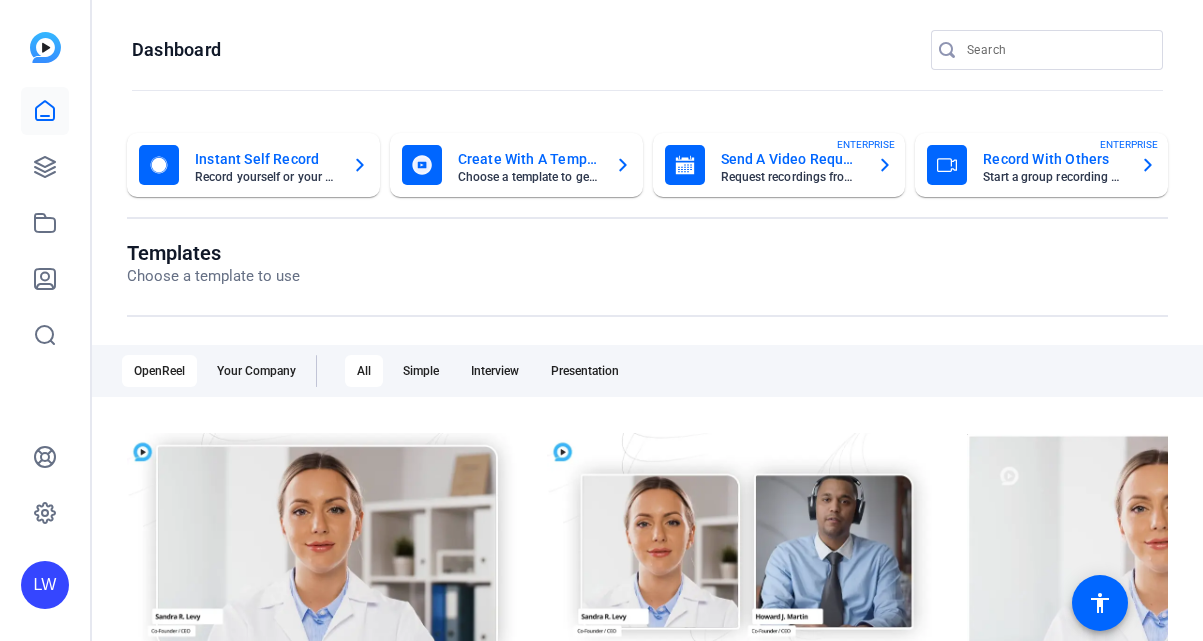 scroll, scrollTop: 0, scrollLeft: 0, axis: both 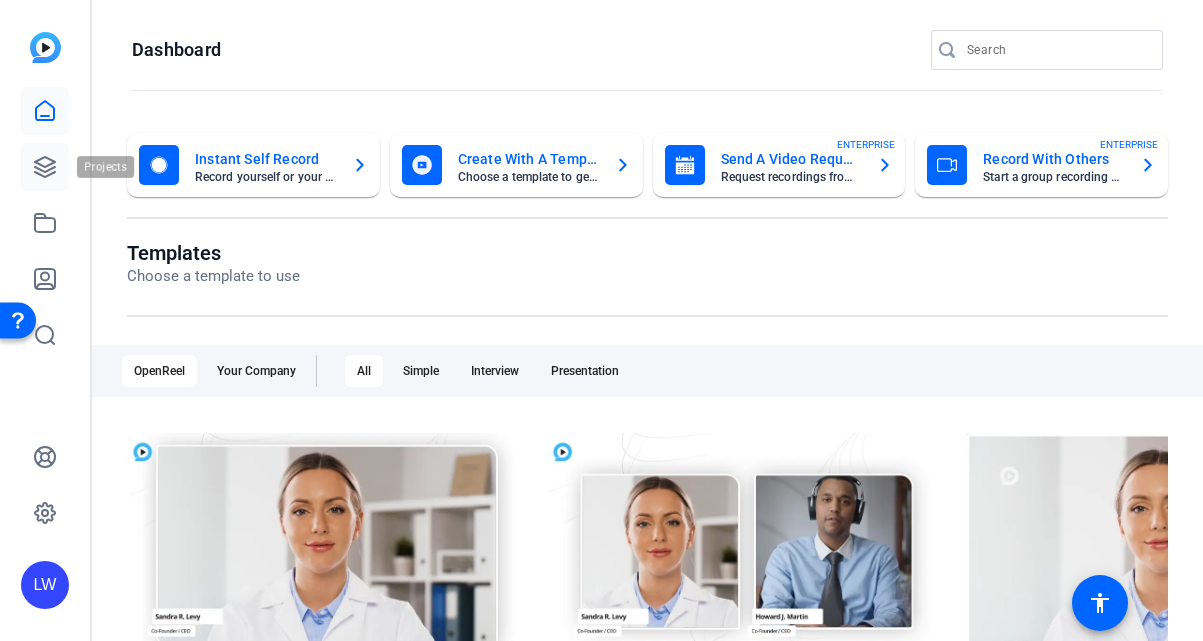 click 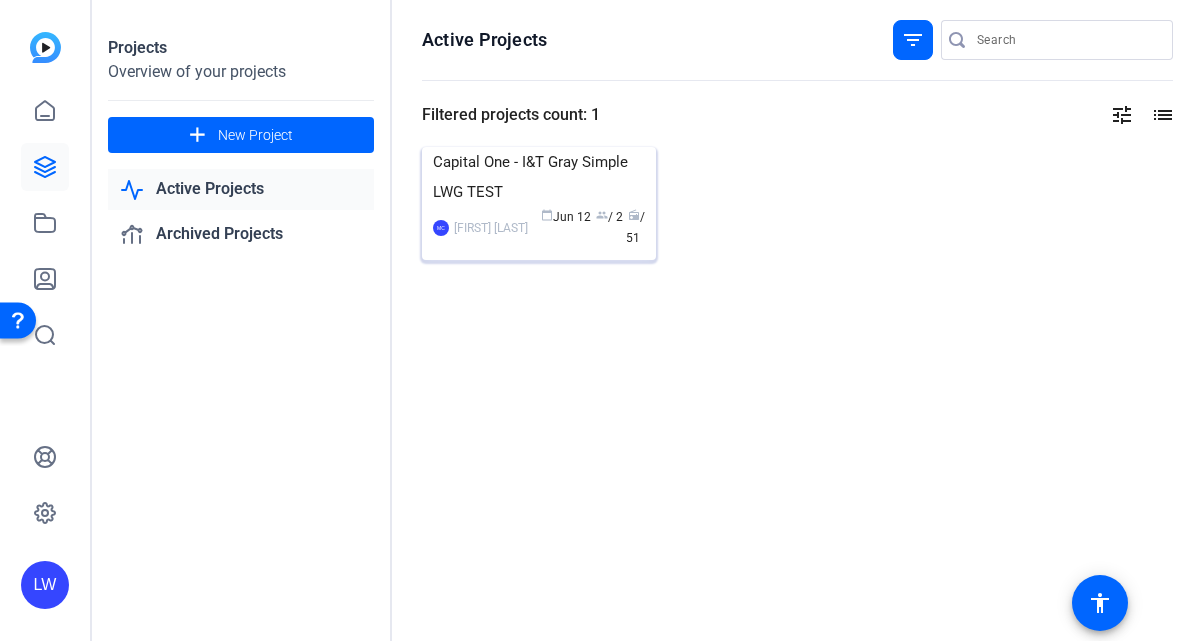 click 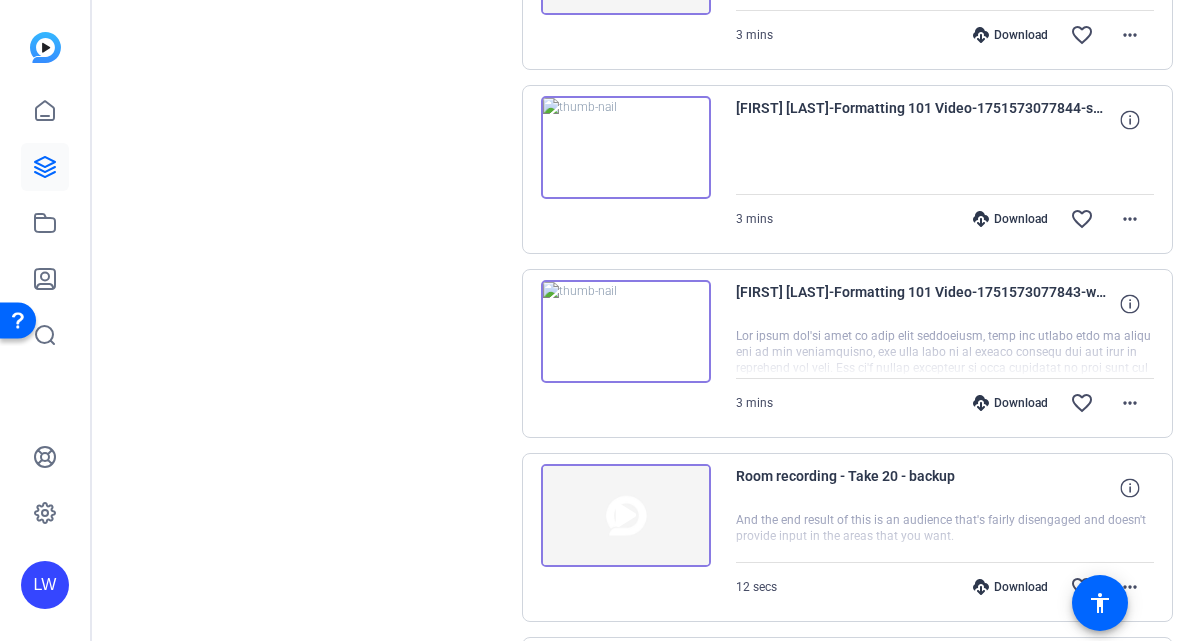 scroll, scrollTop: 0, scrollLeft: 0, axis: both 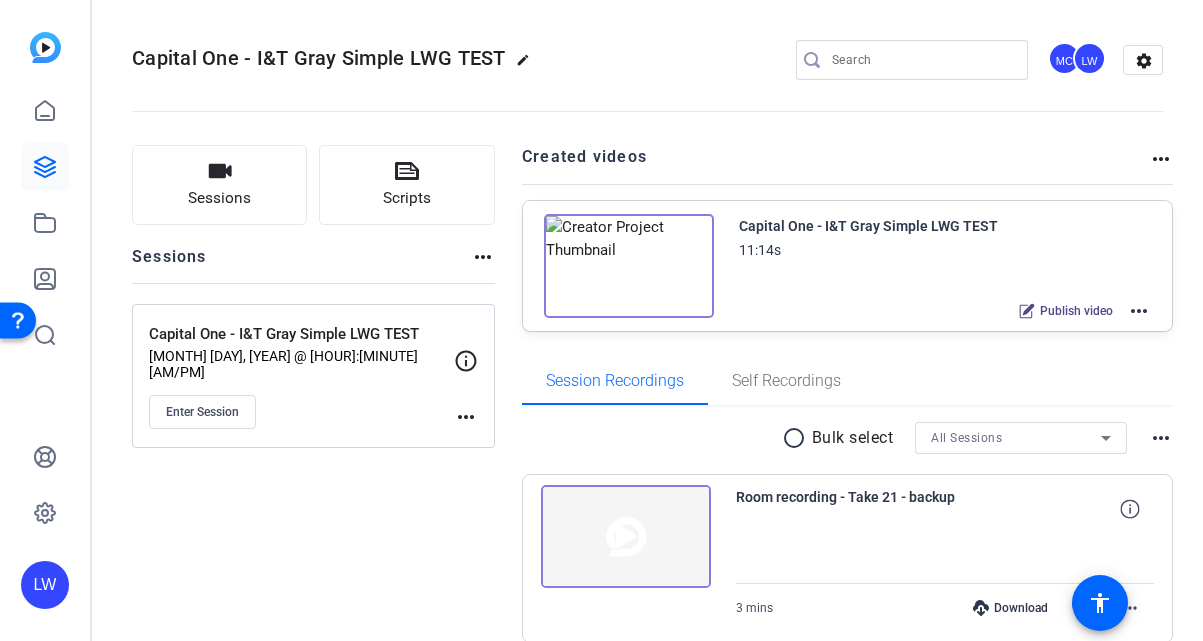 click on "more_horiz" 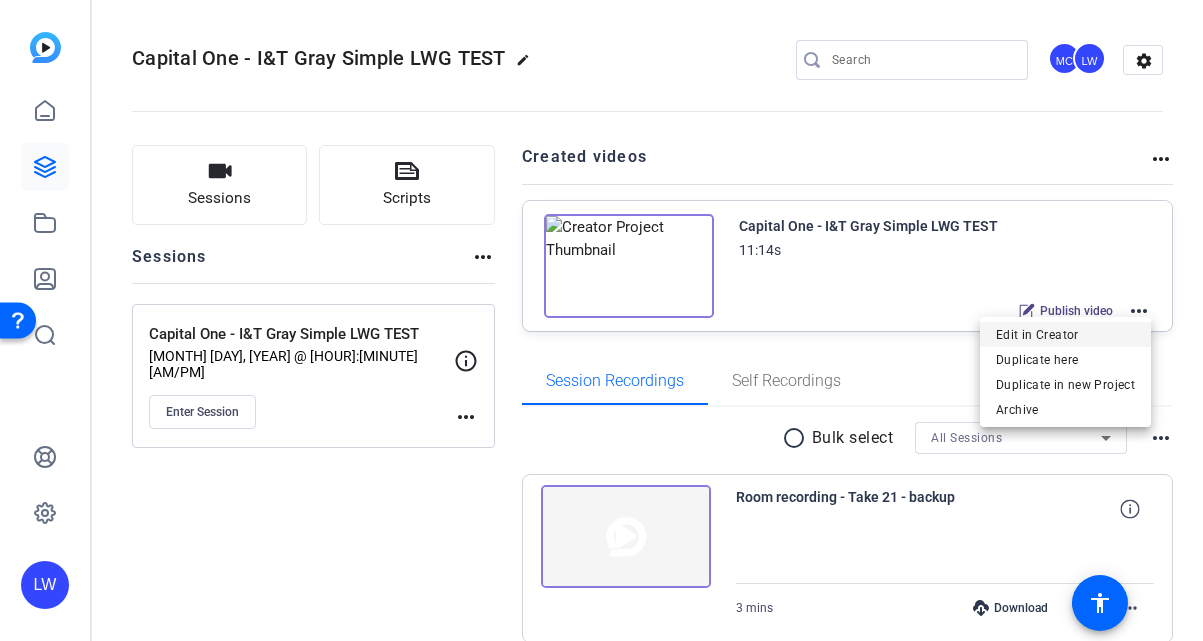 click on "Edit in Creator" at bounding box center (1065, 335) 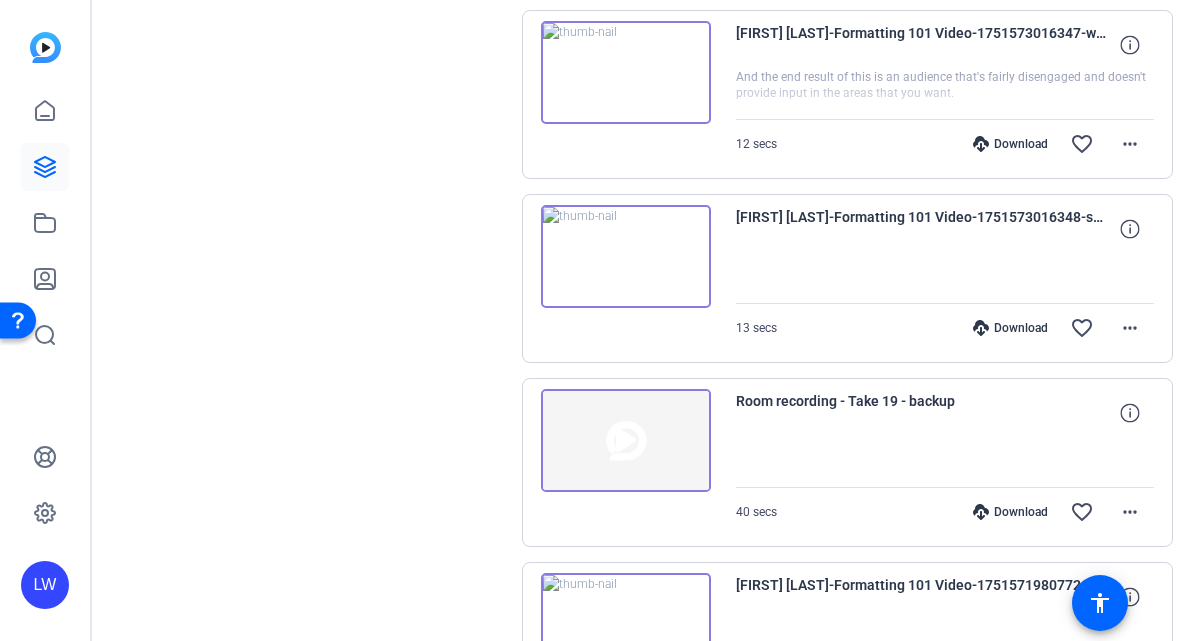 scroll, scrollTop: 1782, scrollLeft: 0, axis: vertical 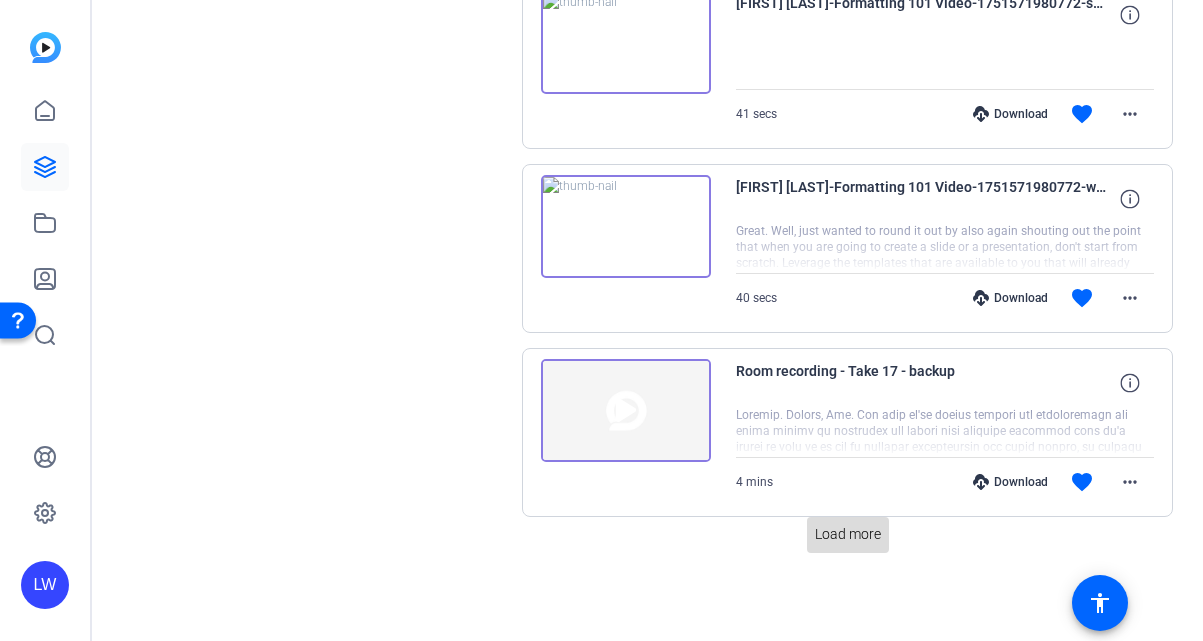 click on "Load more" at bounding box center (848, 534) 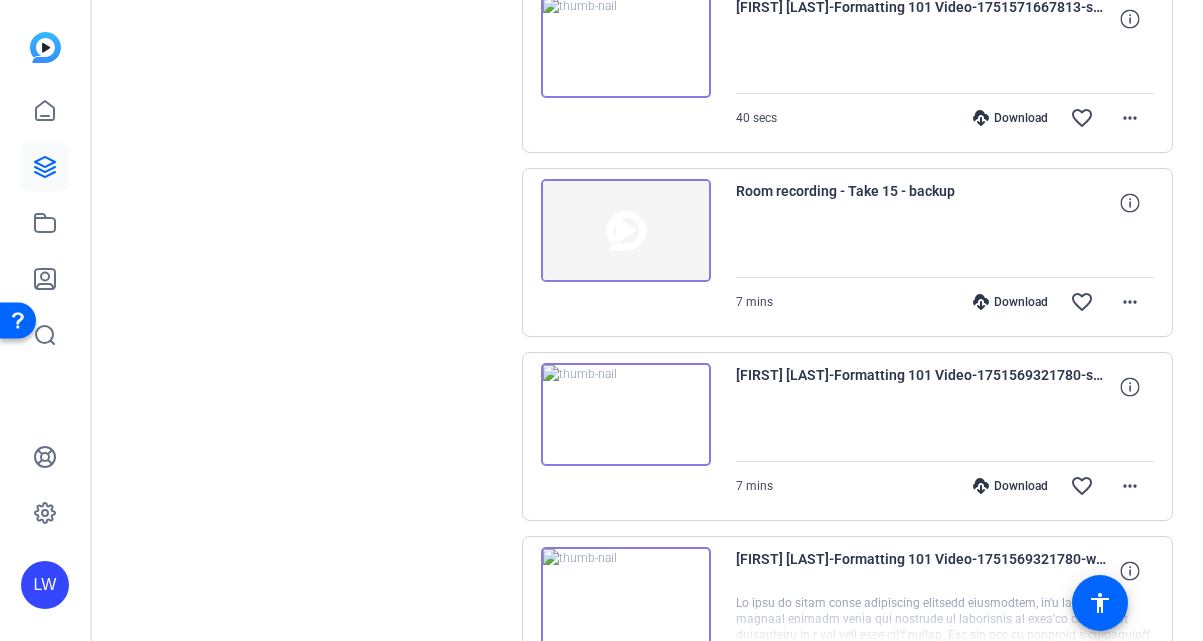 scroll, scrollTop: 3622, scrollLeft: 0, axis: vertical 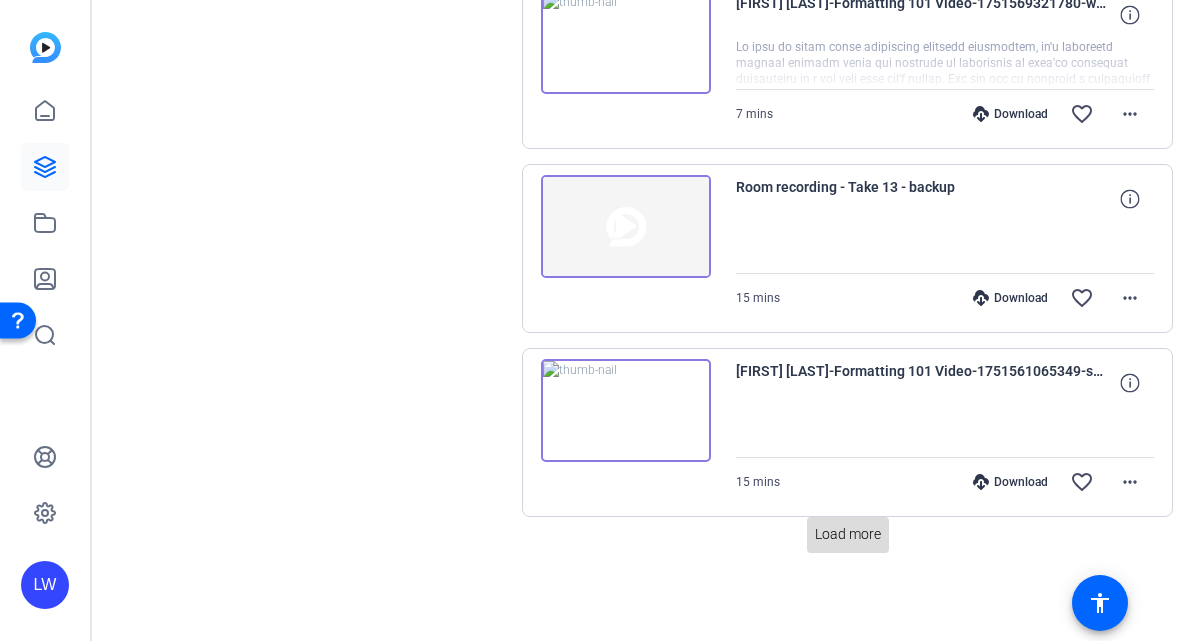 click at bounding box center [848, 535] 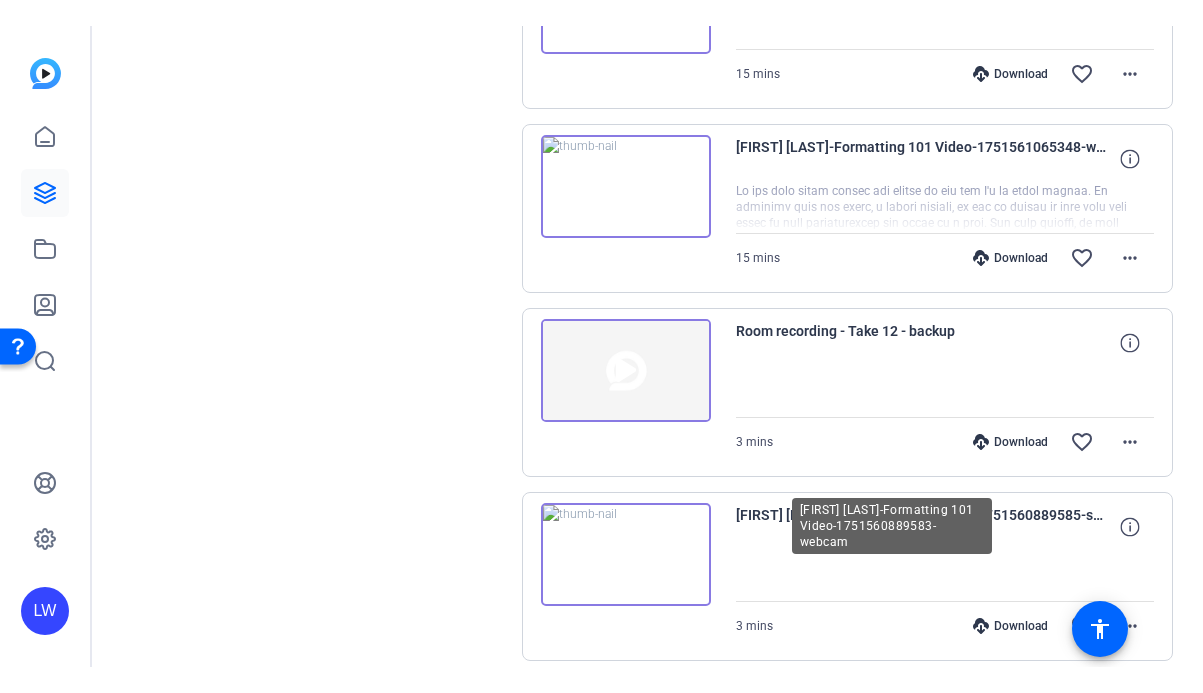 scroll, scrollTop: 4020, scrollLeft: 0, axis: vertical 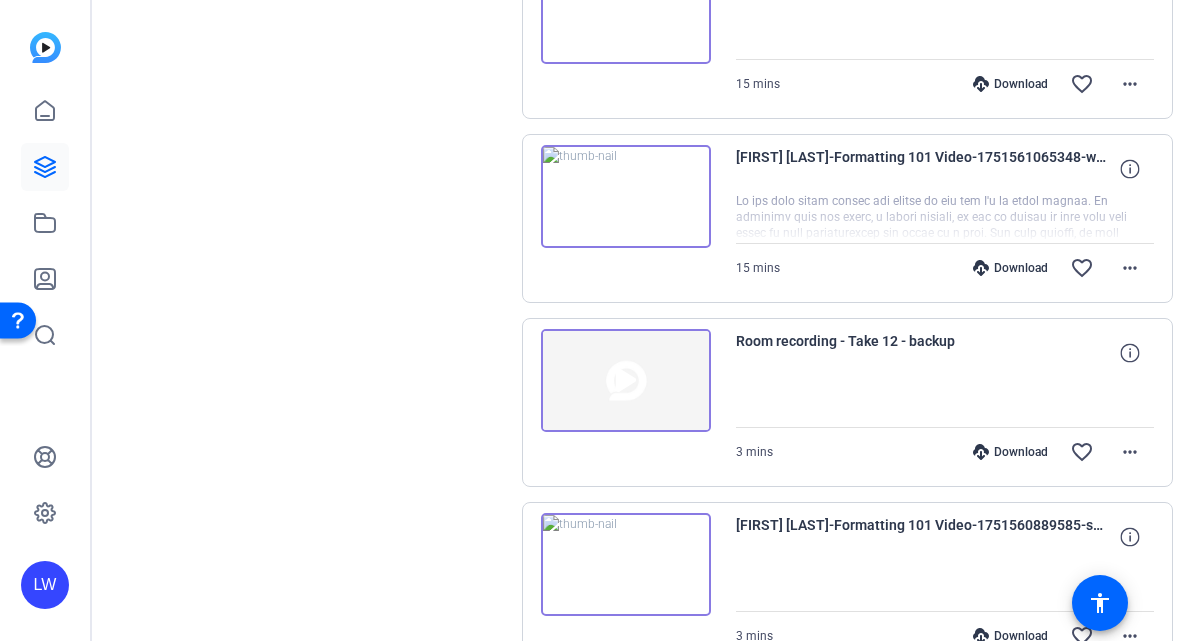 click at bounding box center [626, 381] 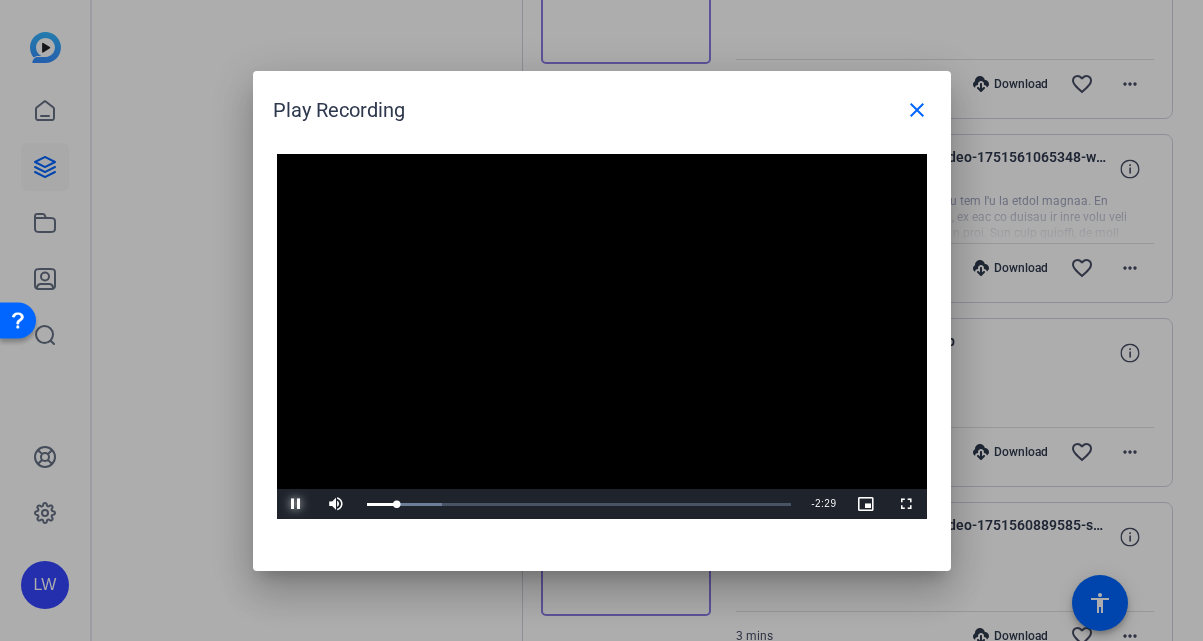 click at bounding box center (297, 504) 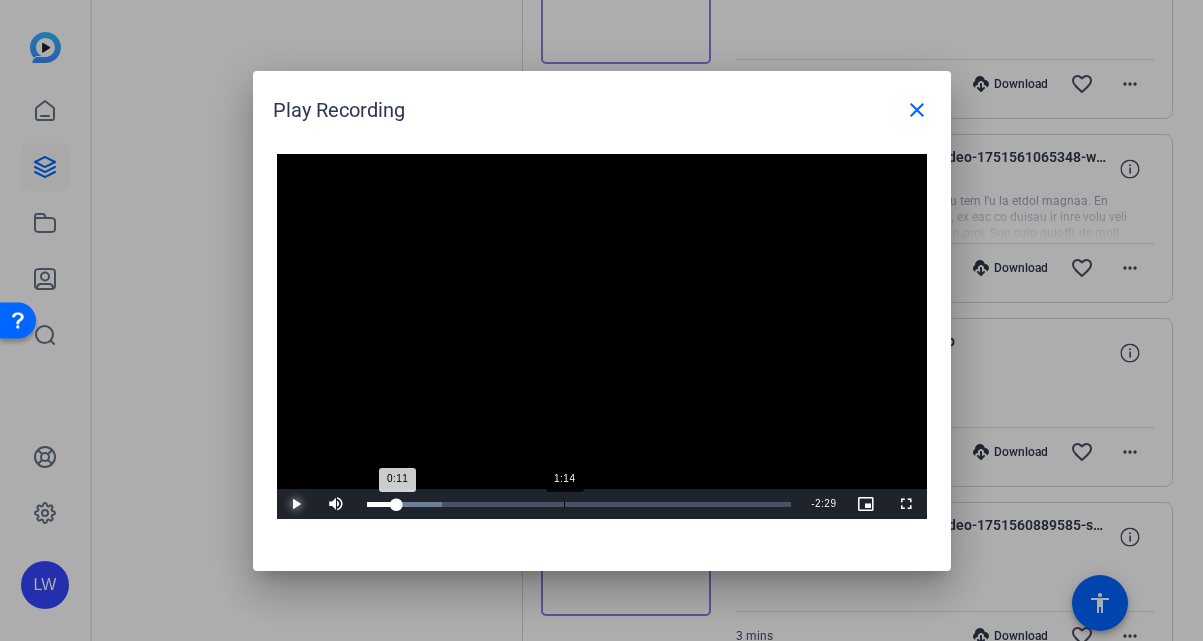 click on "1:14" at bounding box center (564, 504) 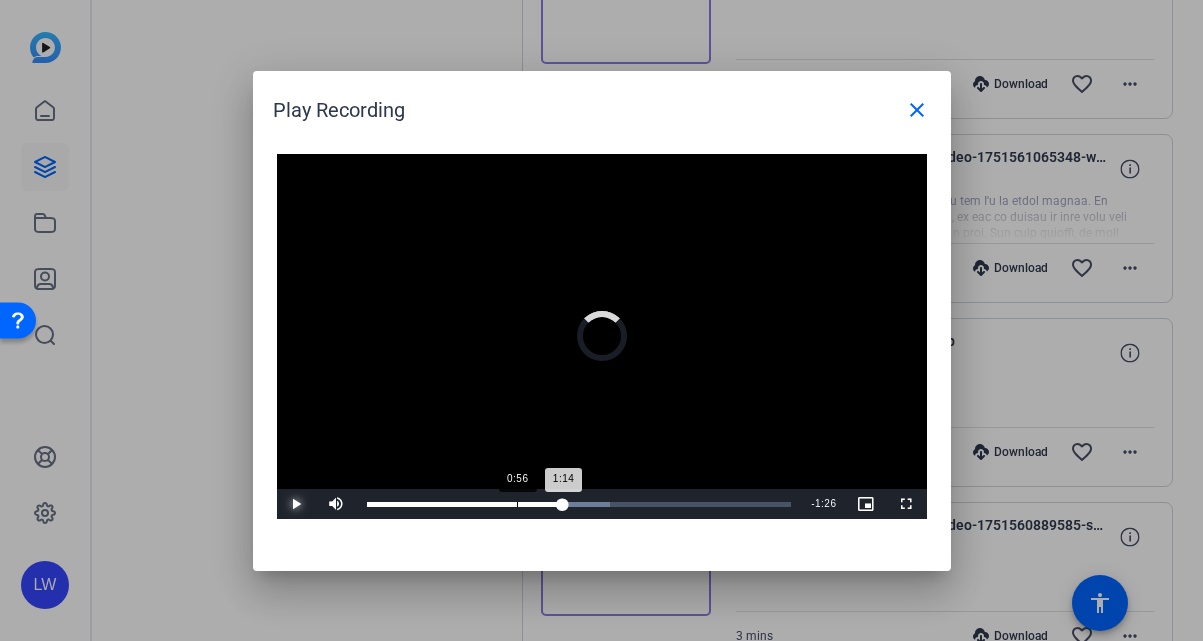 click on "Loaded :  57.30% 0:56 1:14" at bounding box center [579, 504] 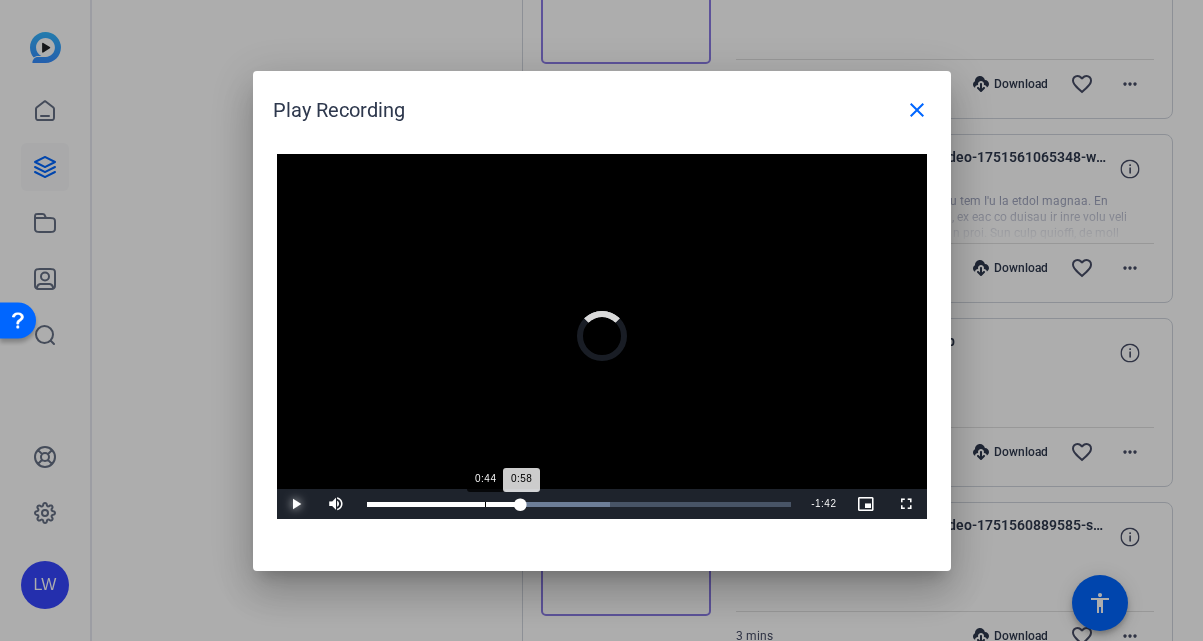 click on "Loaded :  57.30% 0:44 0:58" at bounding box center [579, 504] 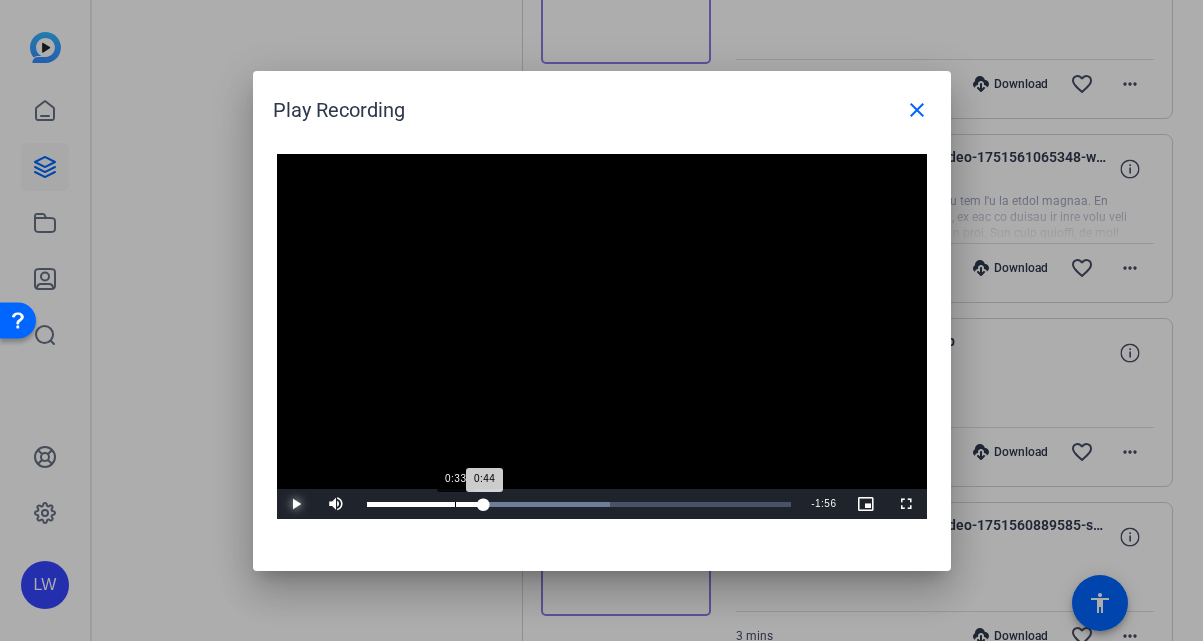 click on "Loaded :  57.30% 0:33 0:44" at bounding box center (579, 504) 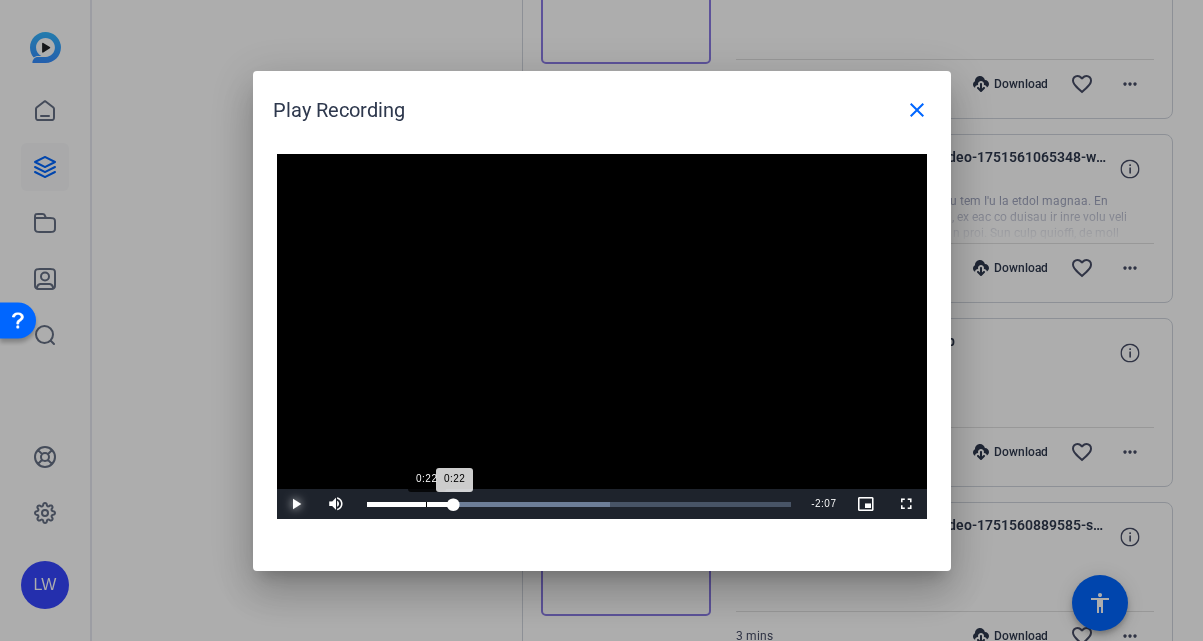 click on "Loaded :  57.30% 0:22 0:22" at bounding box center (579, 504) 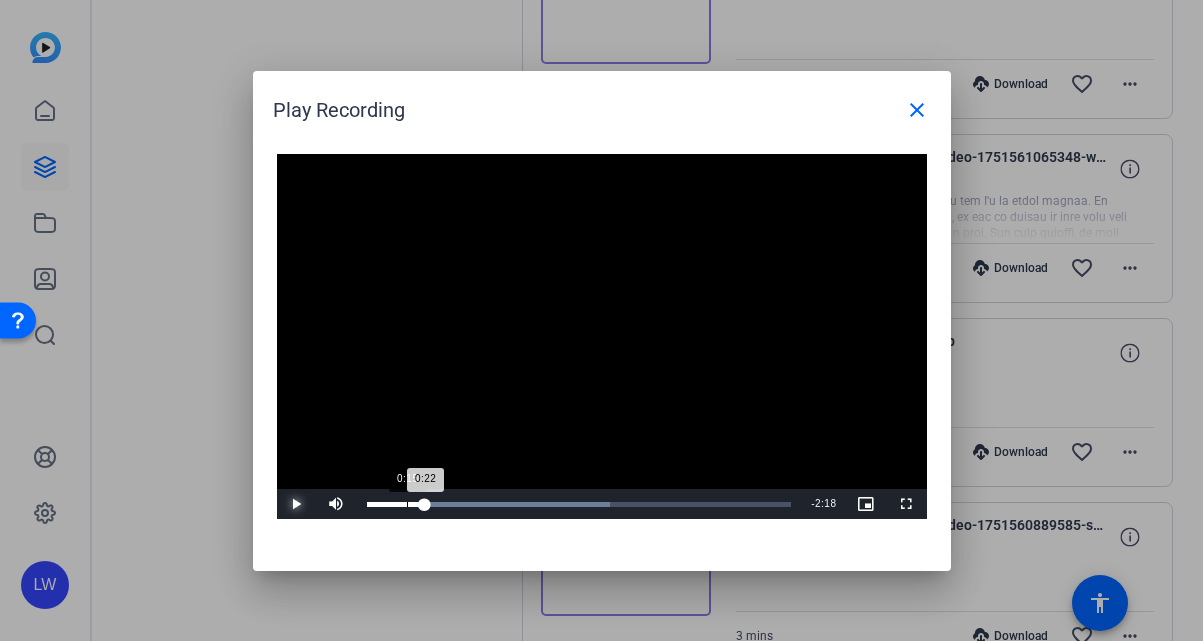 click on "Loaded :  57.30% 0:15 0:22" at bounding box center (579, 504) 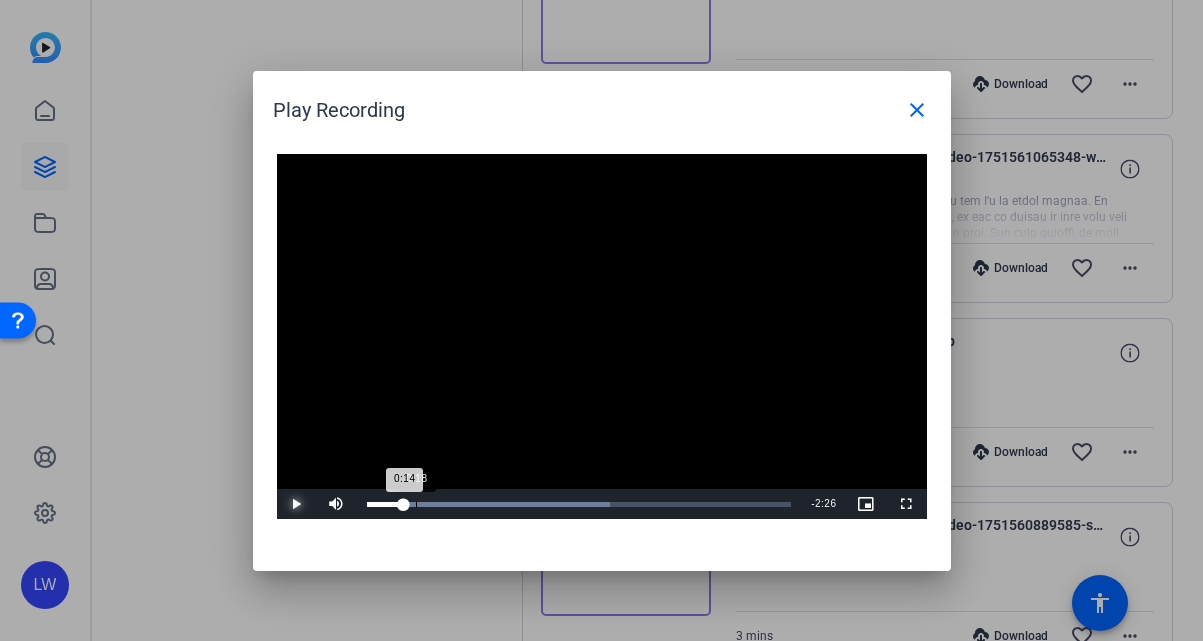 click on "0:18" at bounding box center [416, 504] 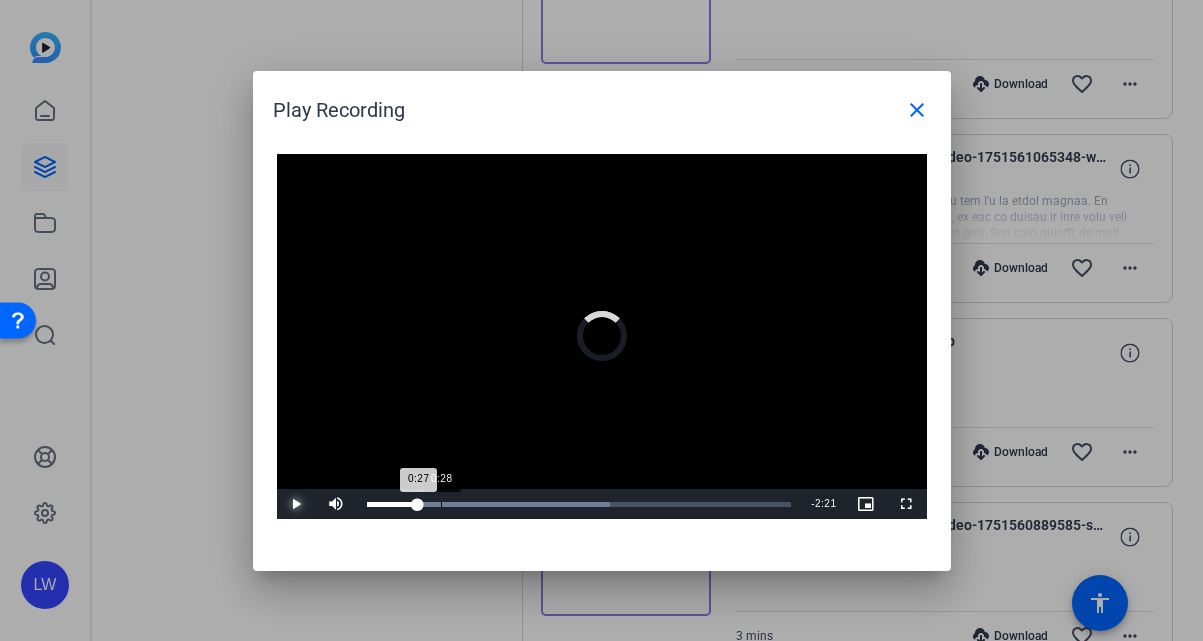 click on "0:28" at bounding box center (441, 504) 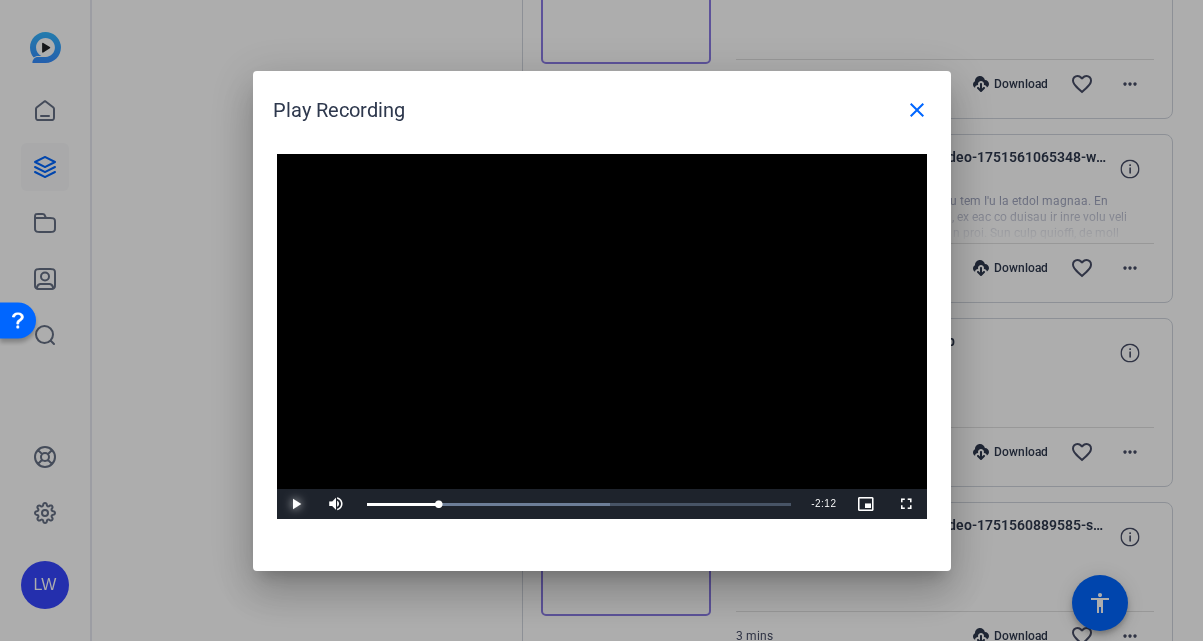 click at bounding box center (297, 504) 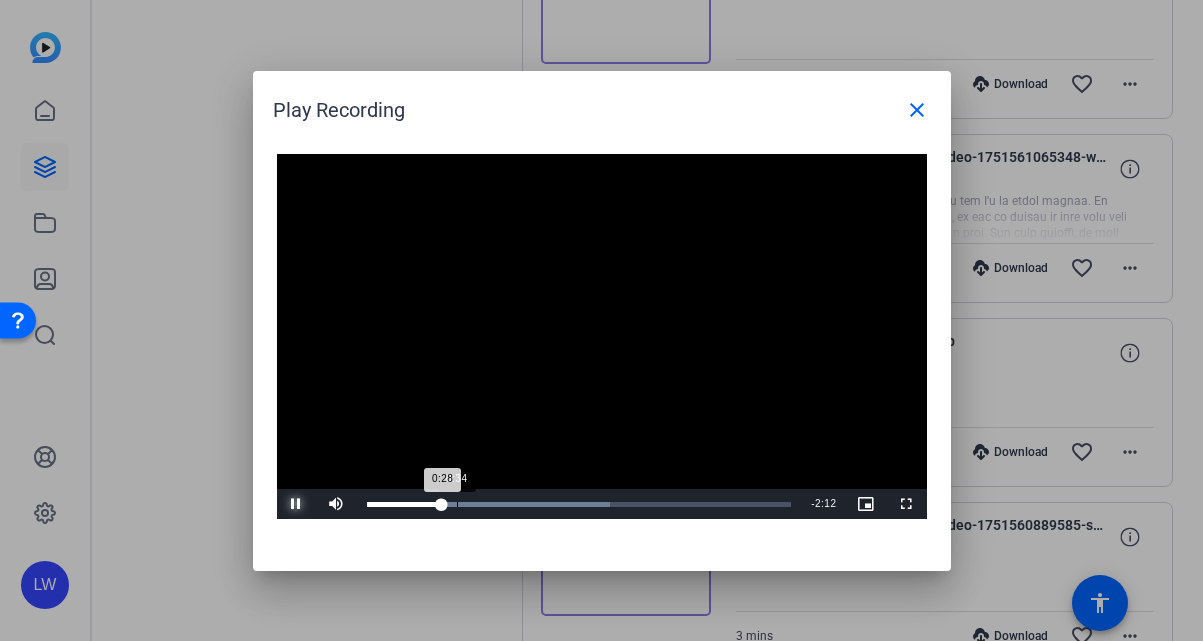 click on "Loaded :  57.30% 0:34 0:28" at bounding box center [579, 504] 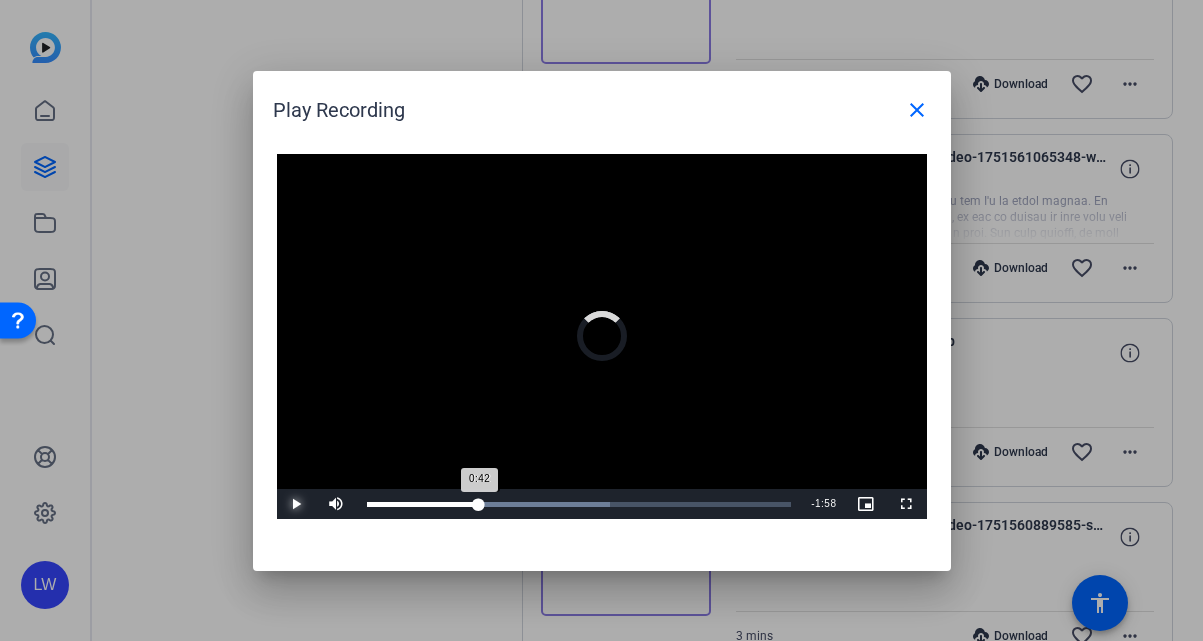 click on "Loaded :  57.30% 0:42 0:42" at bounding box center [579, 504] 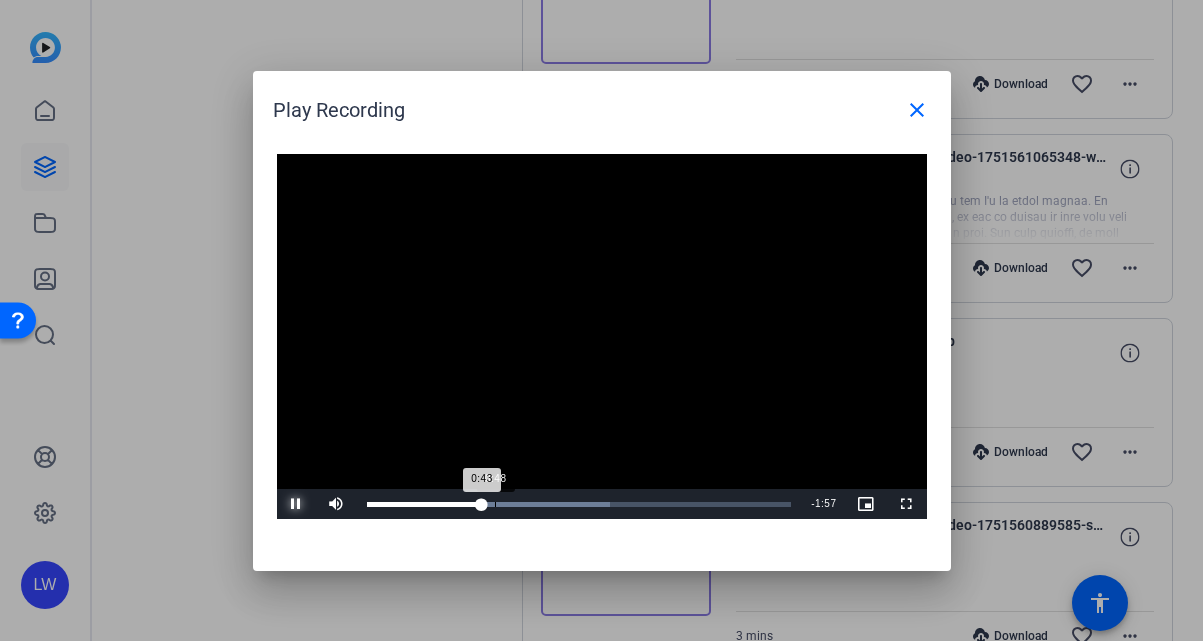 click on "Loaded :  57.30% 0:48 0:43" at bounding box center [579, 504] 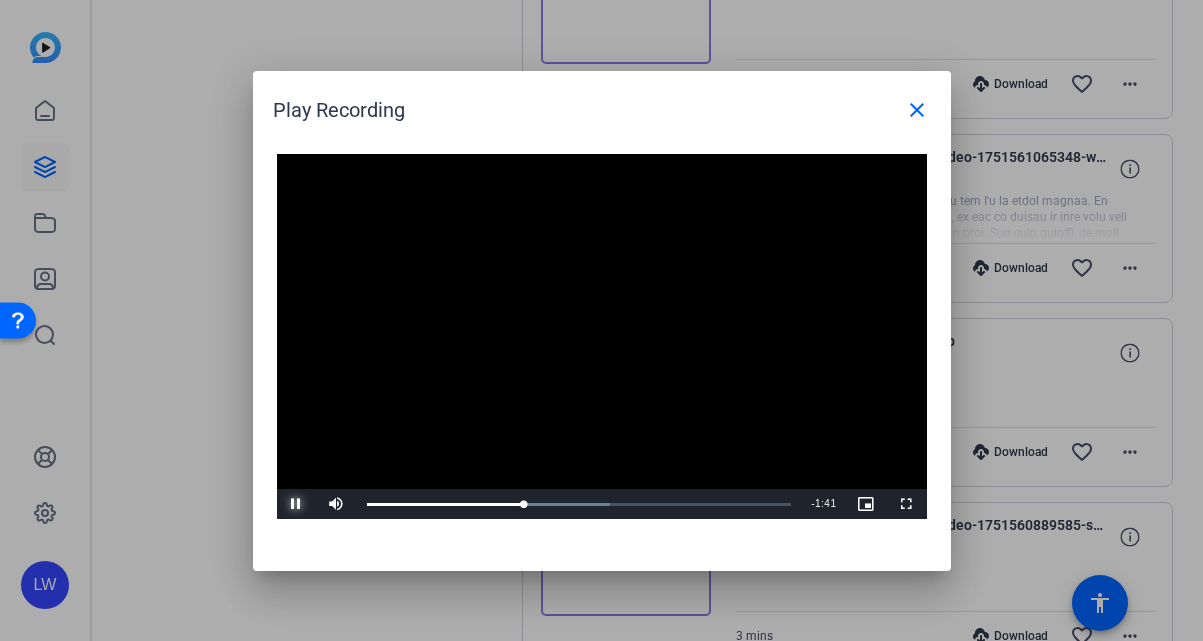 click at bounding box center [297, 504] 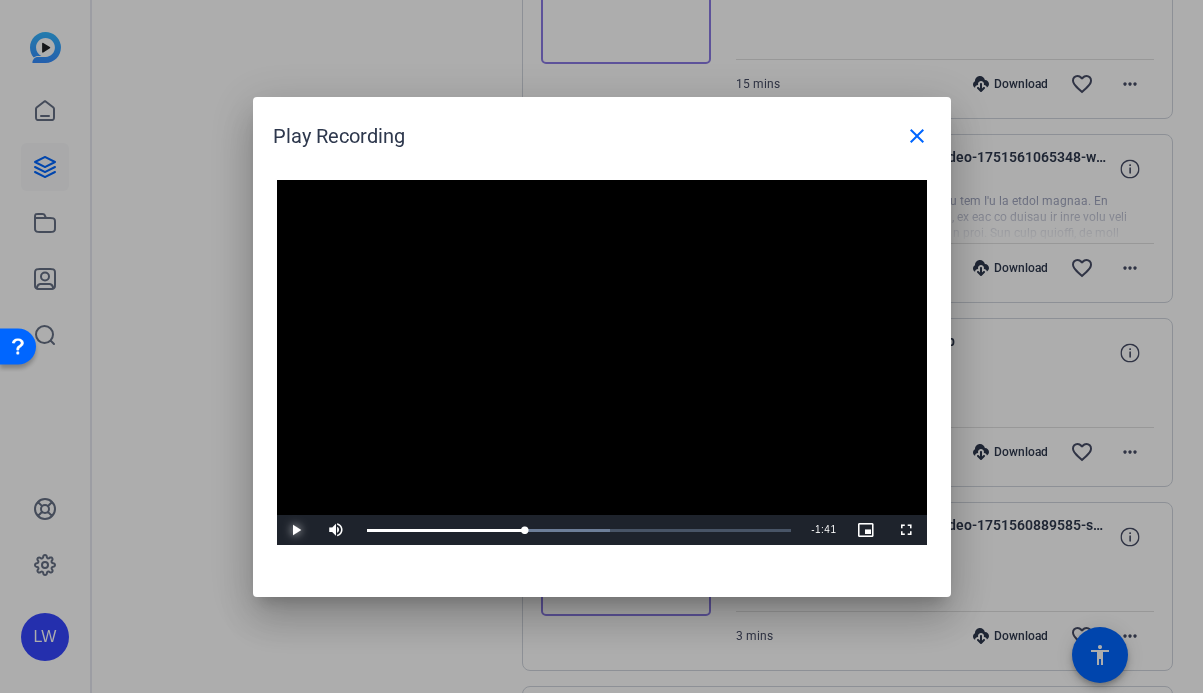 click at bounding box center [297, 530] 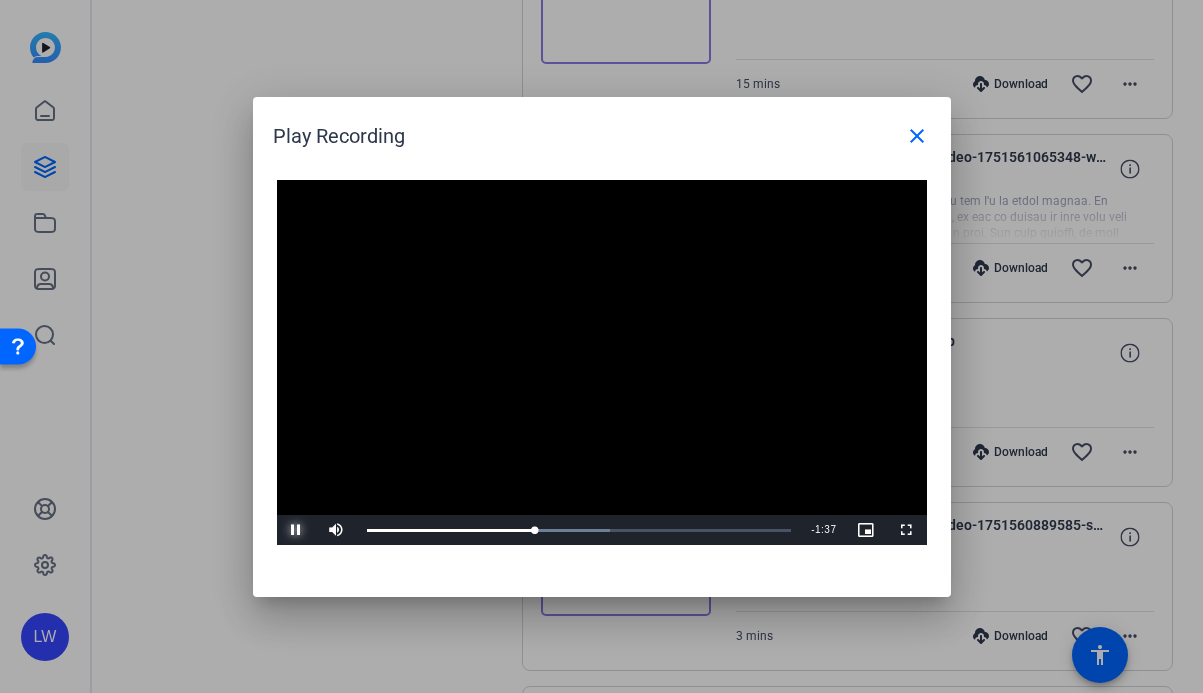 click at bounding box center [297, 530] 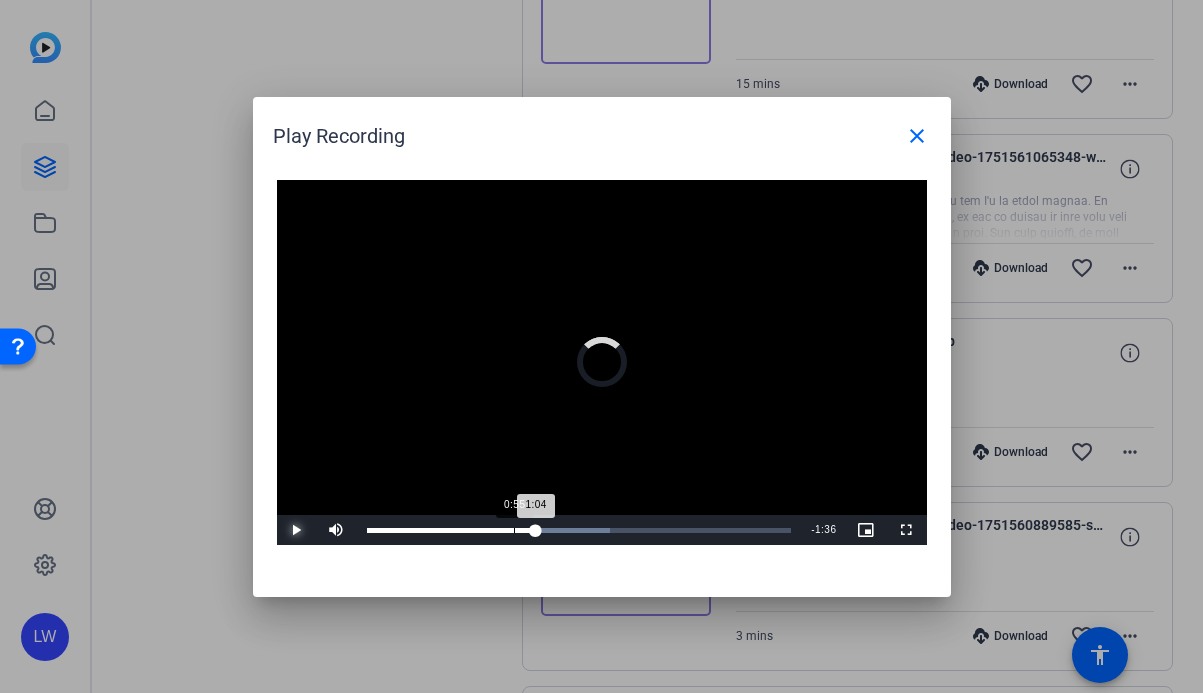 click on "0:55" at bounding box center (514, 530) 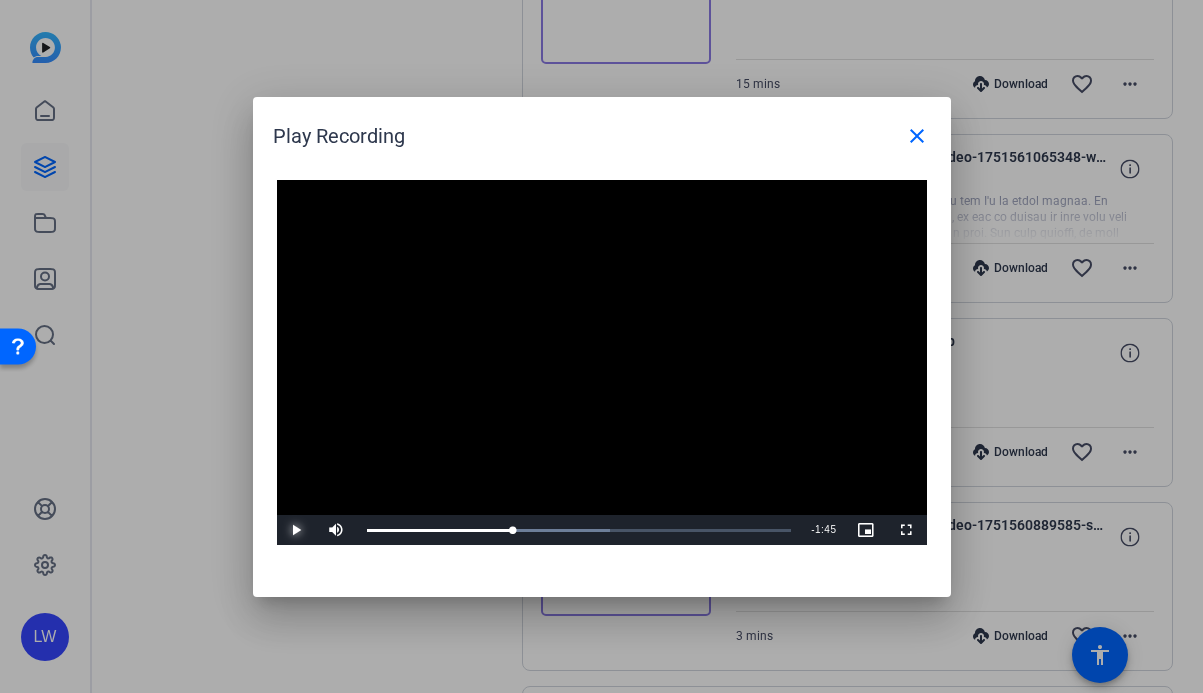 click at bounding box center (297, 530) 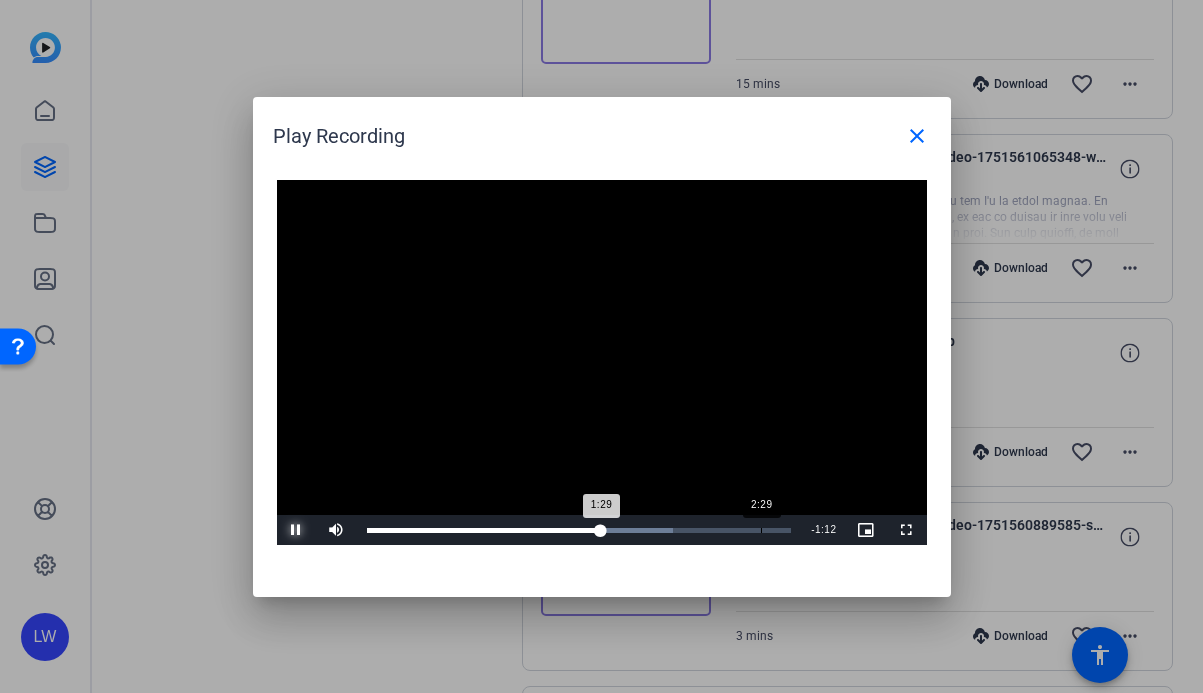 click on "2:29" at bounding box center (761, 530) 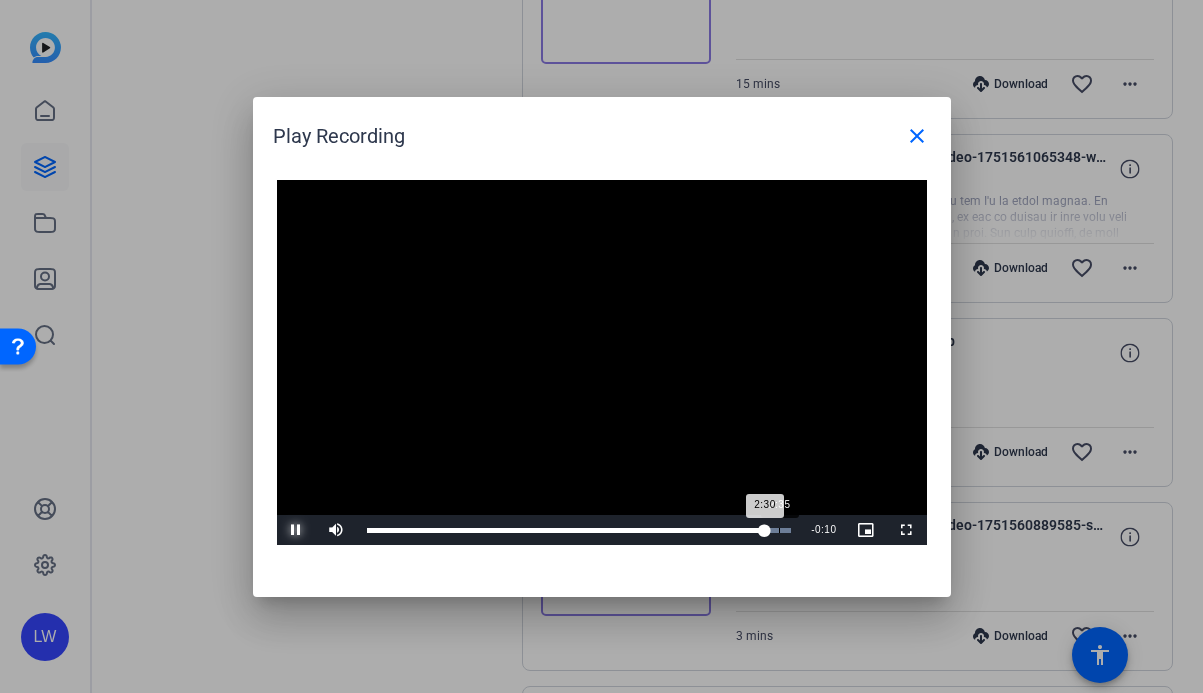 click on "Loaded :  100.00% 2:35 2:30" at bounding box center [579, 530] 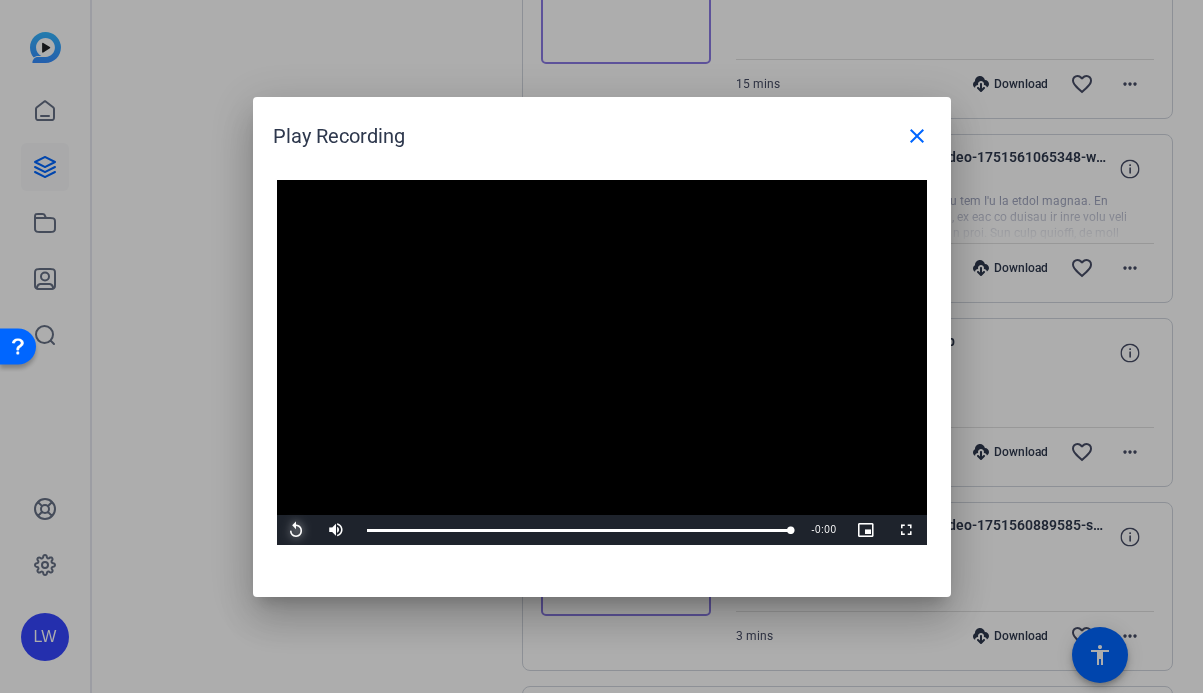 click at bounding box center (297, 530) 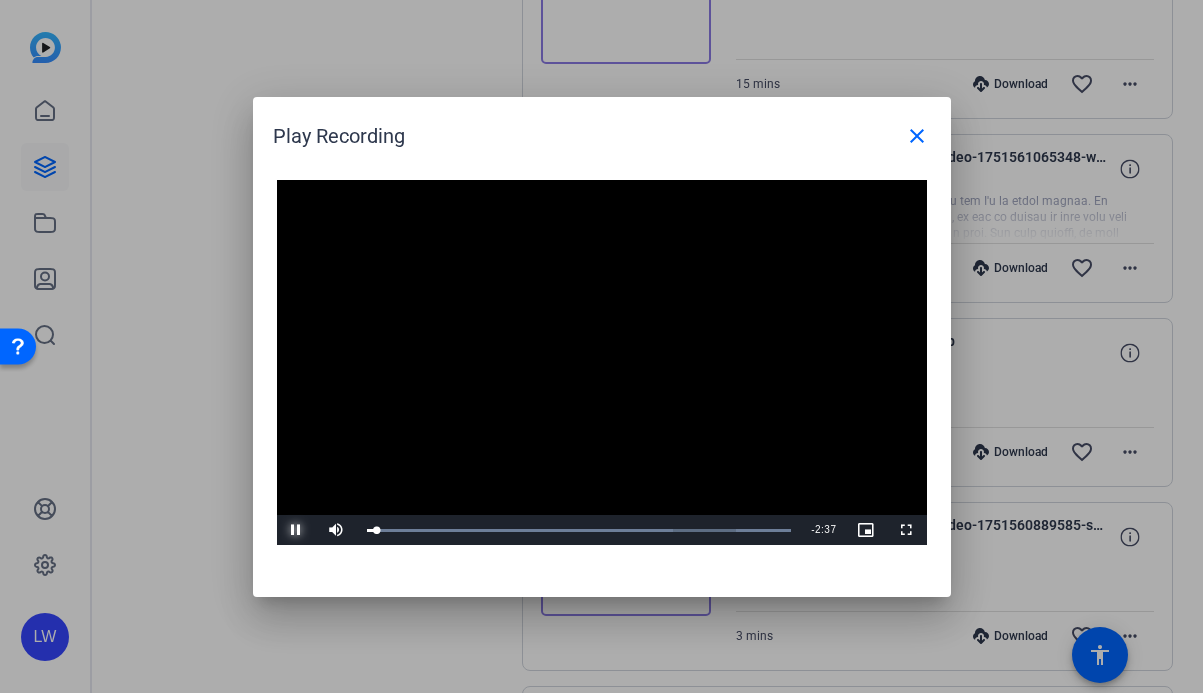 click at bounding box center [297, 530] 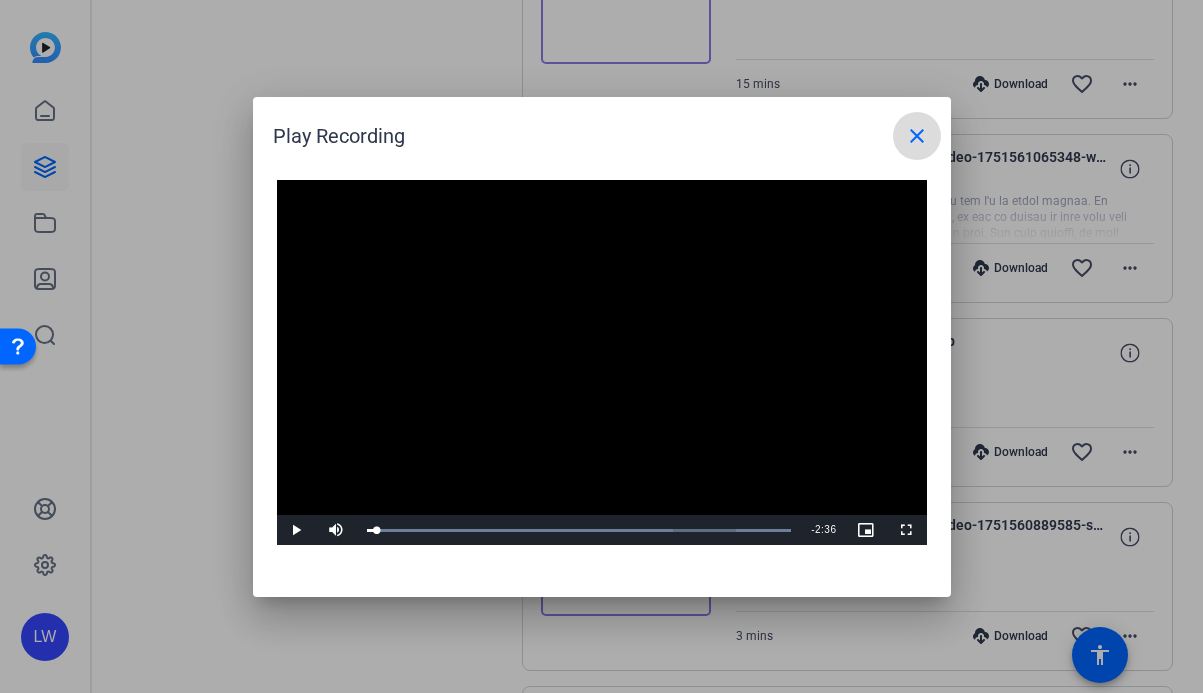 click on "close" at bounding box center (917, 136) 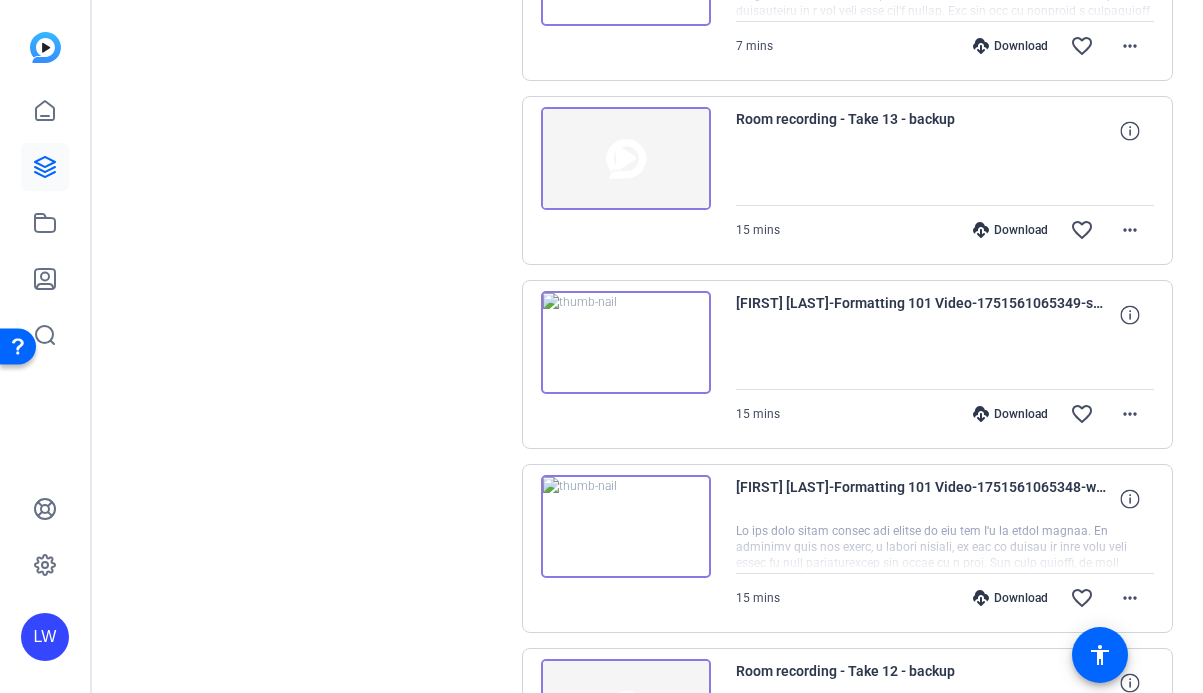 scroll, scrollTop: 3689, scrollLeft: 0, axis: vertical 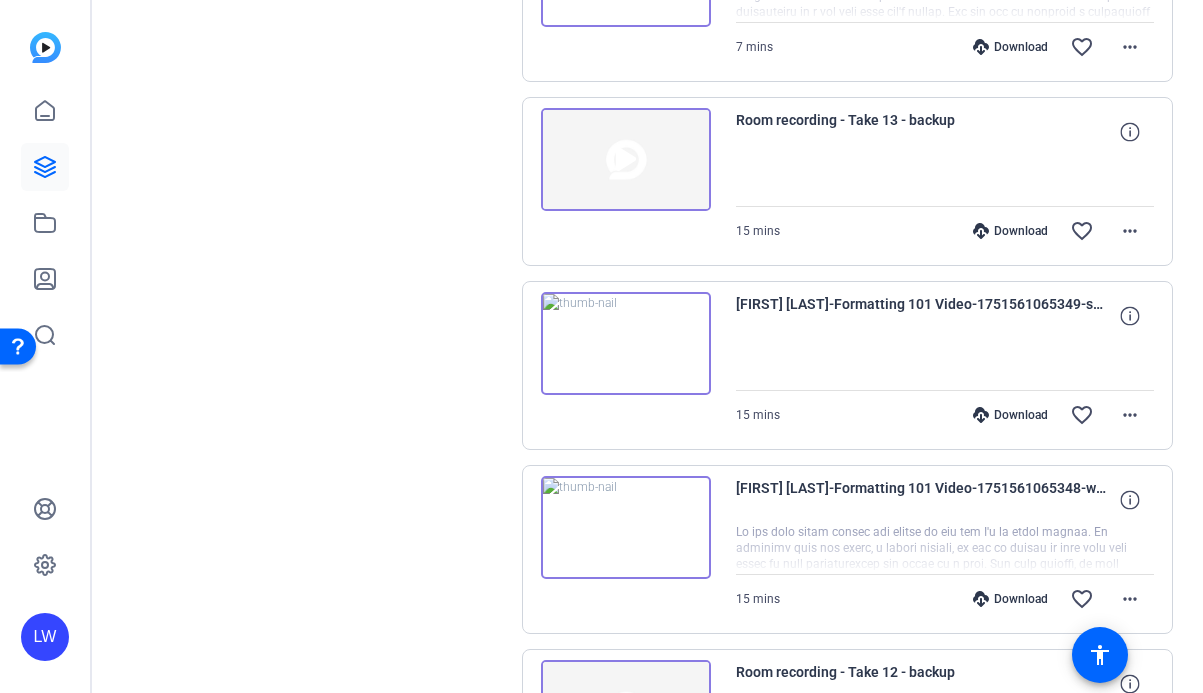 click at bounding box center [626, 160] 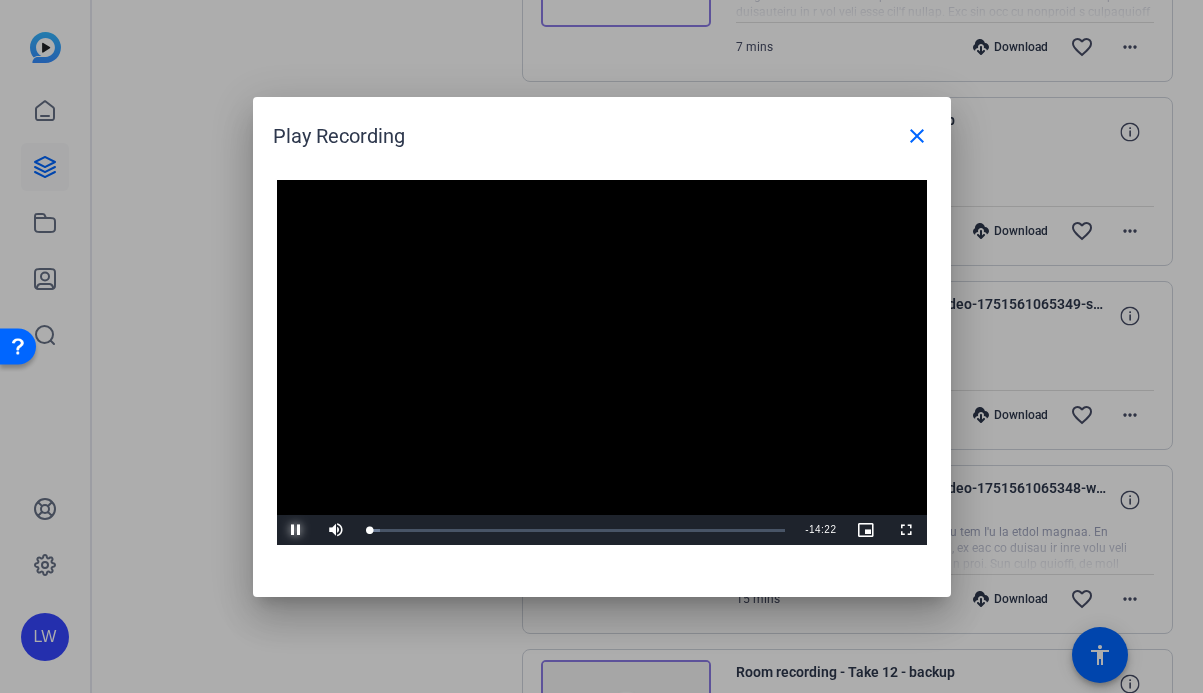 click at bounding box center (297, 530) 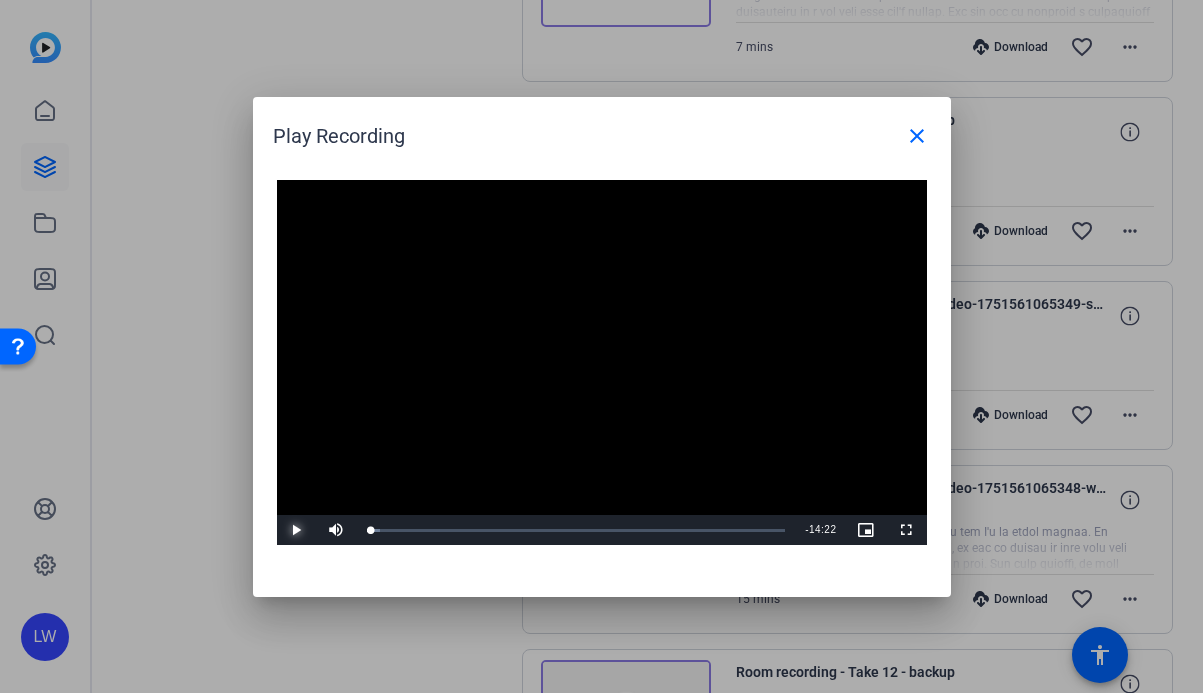 click at bounding box center [297, 530] 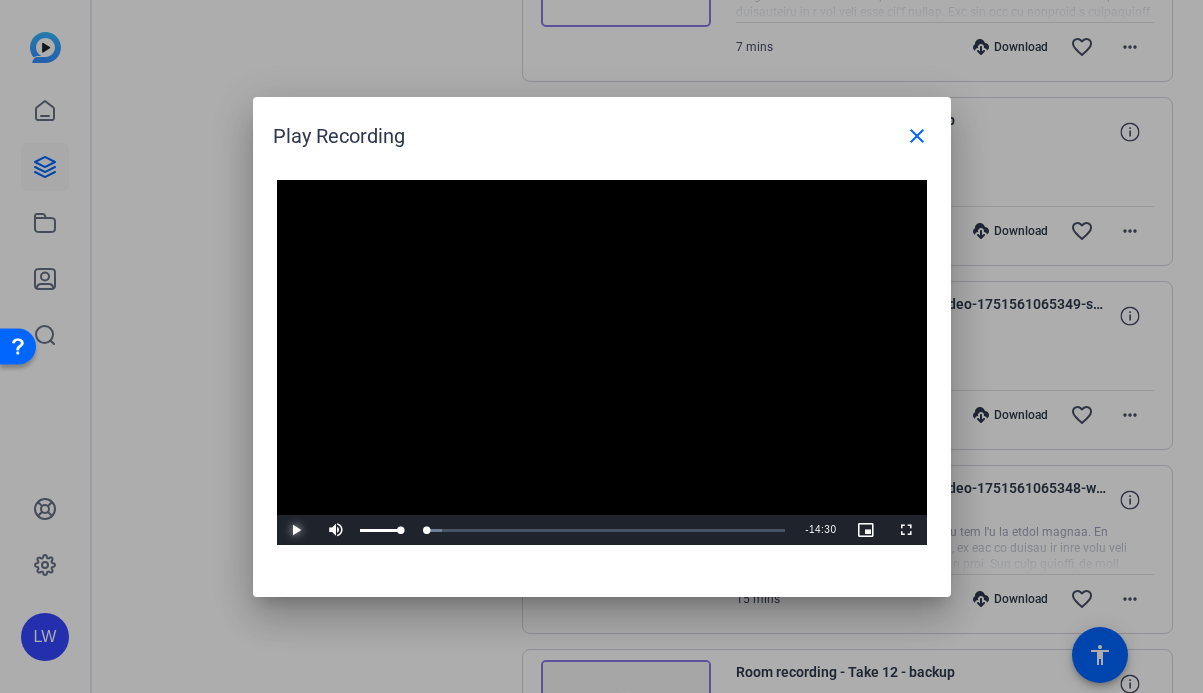 drag, startPoint x: 376, startPoint y: 526, endPoint x: 319, endPoint y: 528, distance: 57.035076 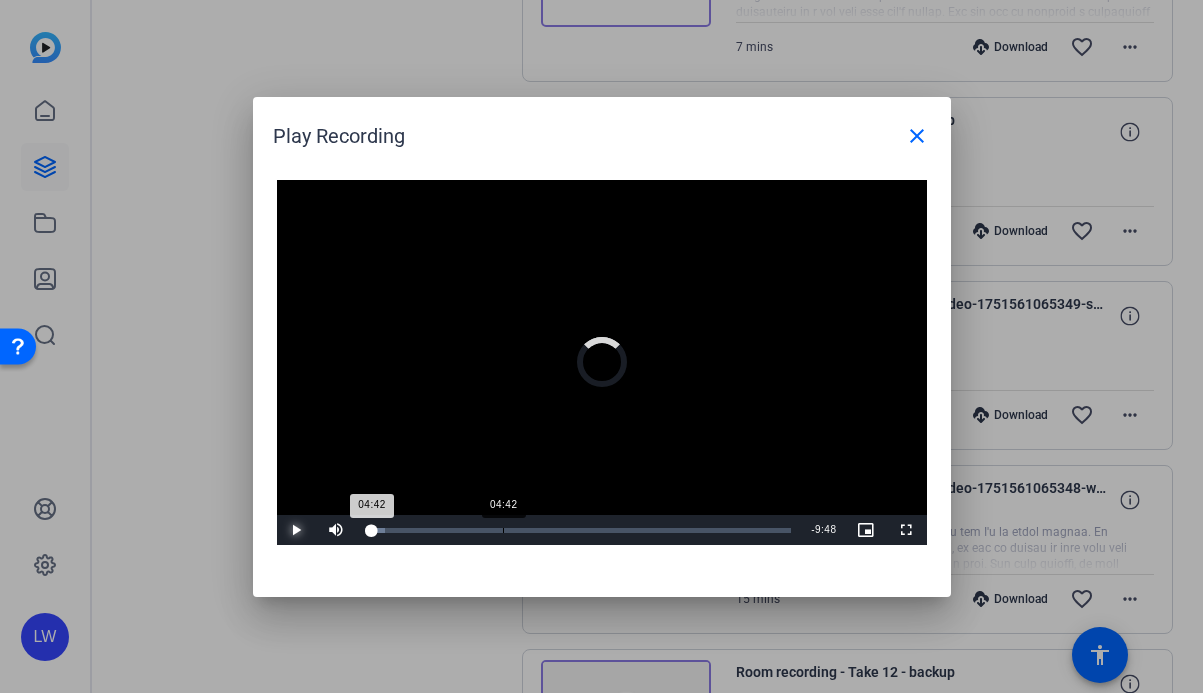 click on "04:42" at bounding box center [503, 530] 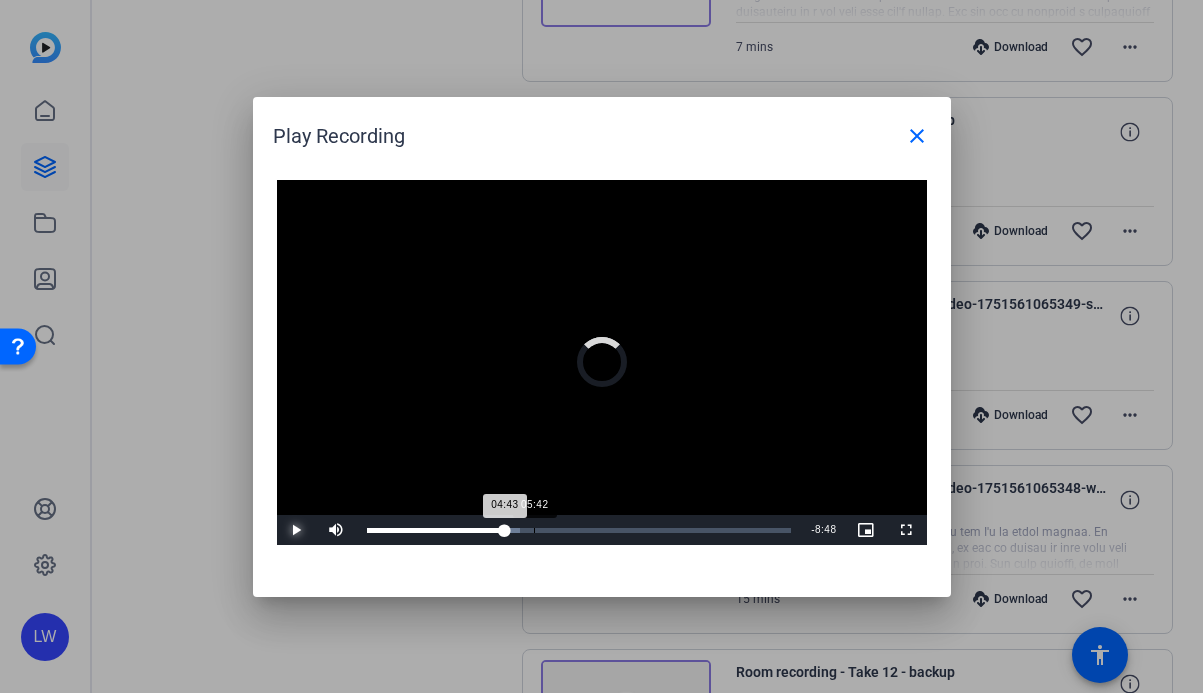 click on "05:42" at bounding box center [534, 530] 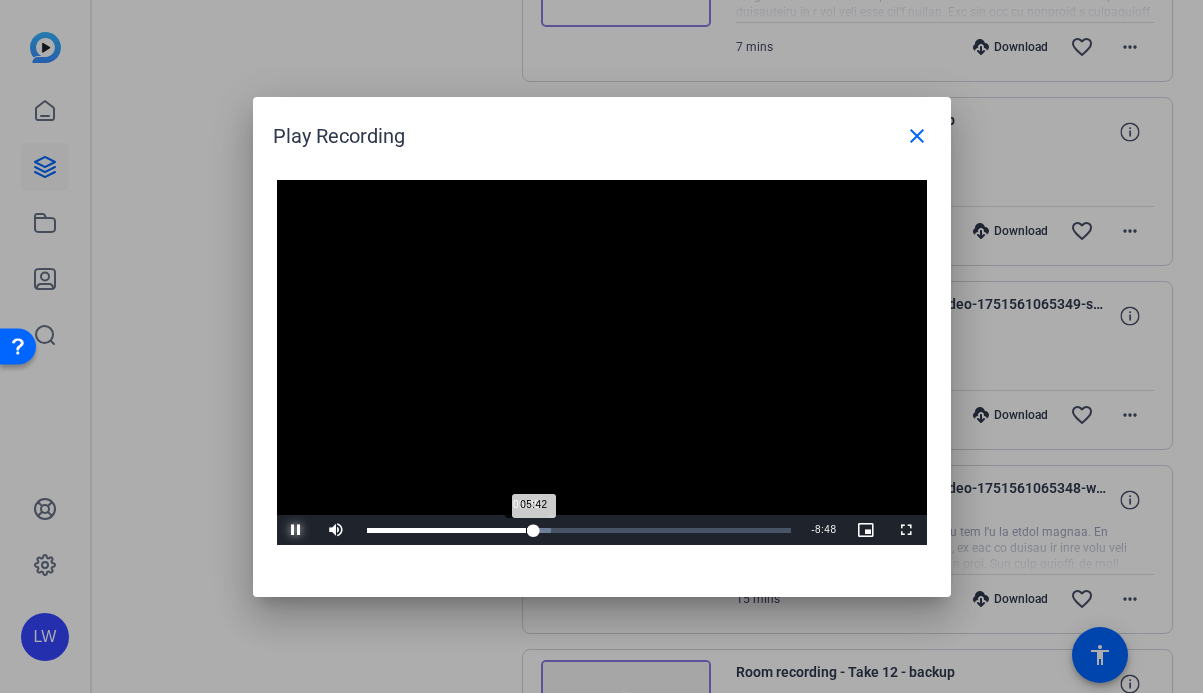 click on "Loaded :  43.45% 05:25 05:42" at bounding box center (579, 530) 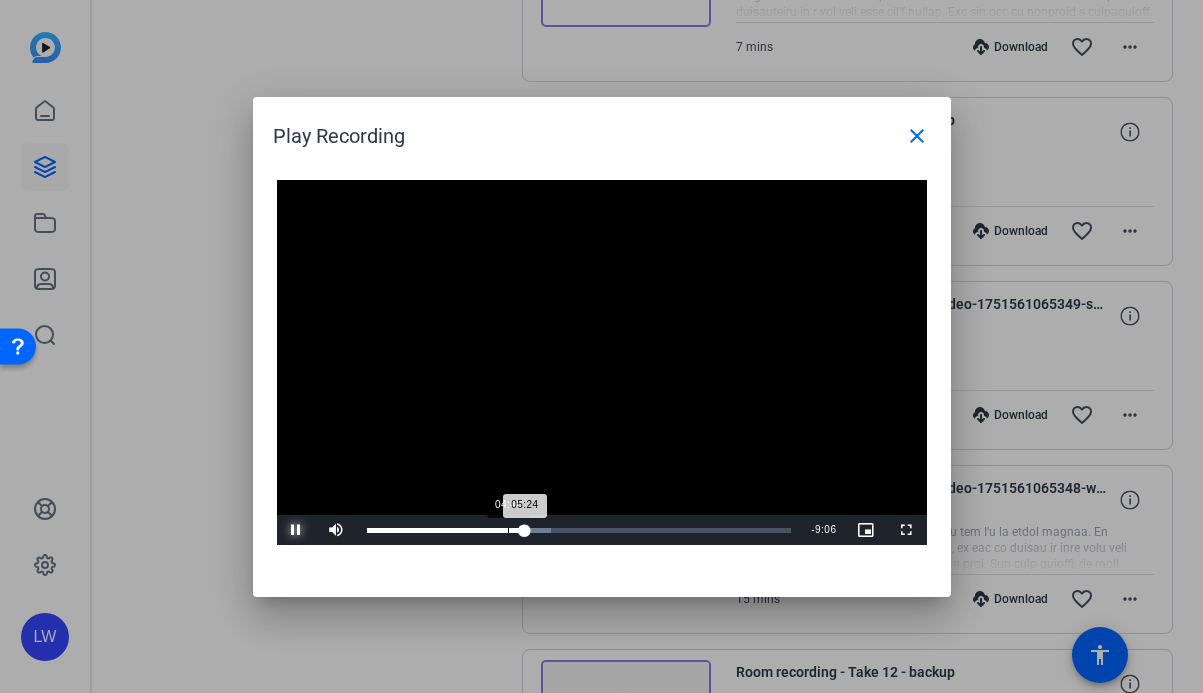 click on "Loaded :  43.45% 04:48 05:24" at bounding box center (579, 530) 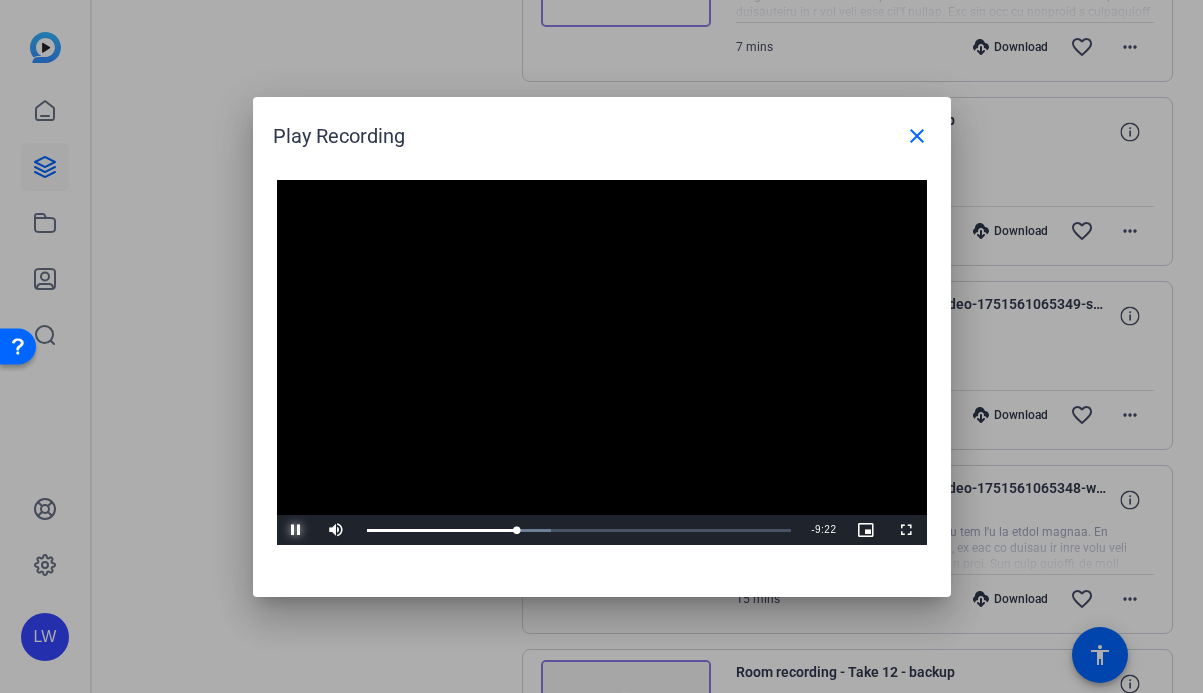 click at bounding box center [297, 530] 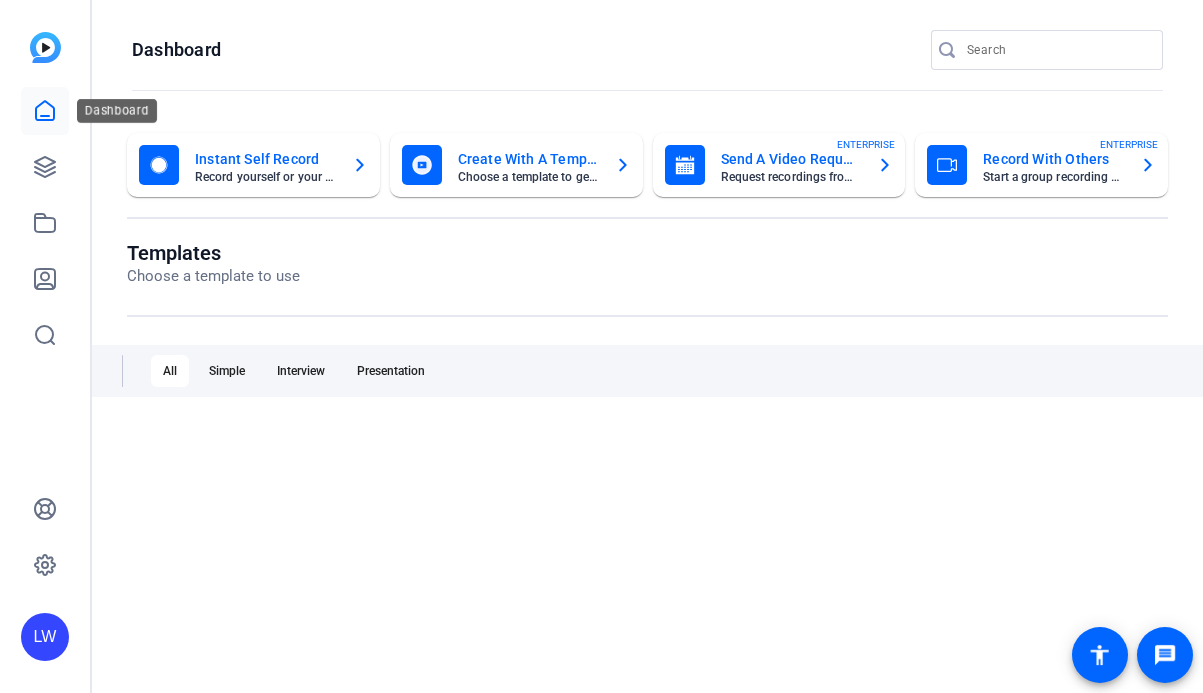 scroll, scrollTop: 0, scrollLeft: 0, axis: both 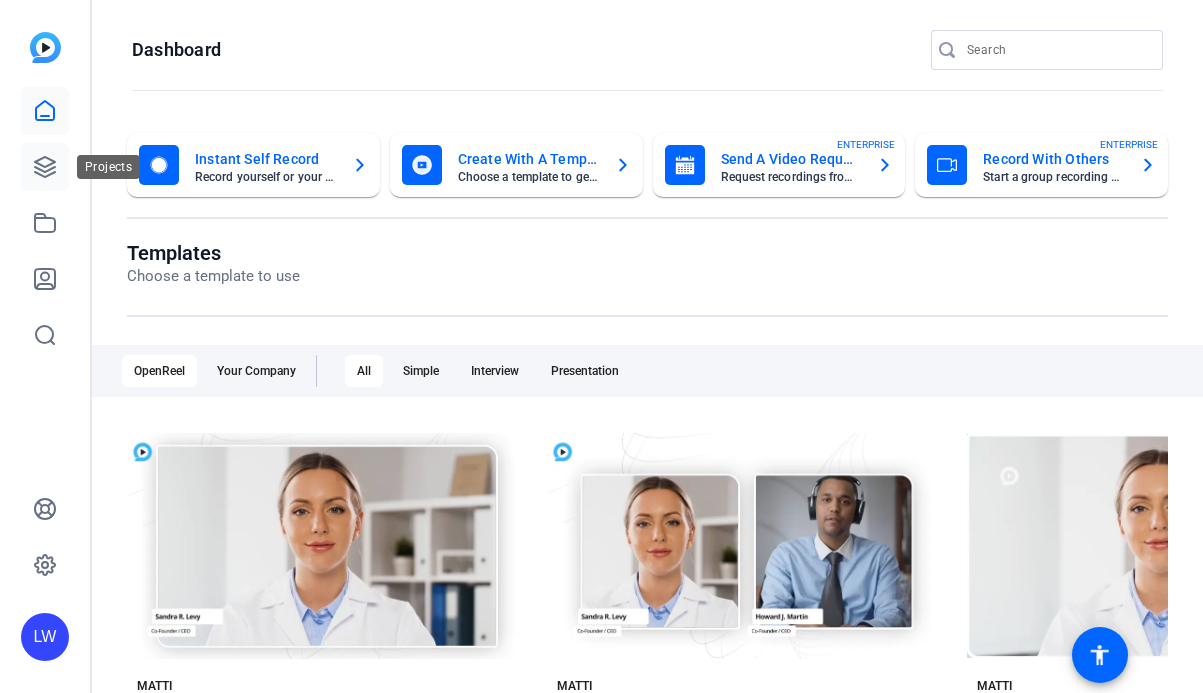 click 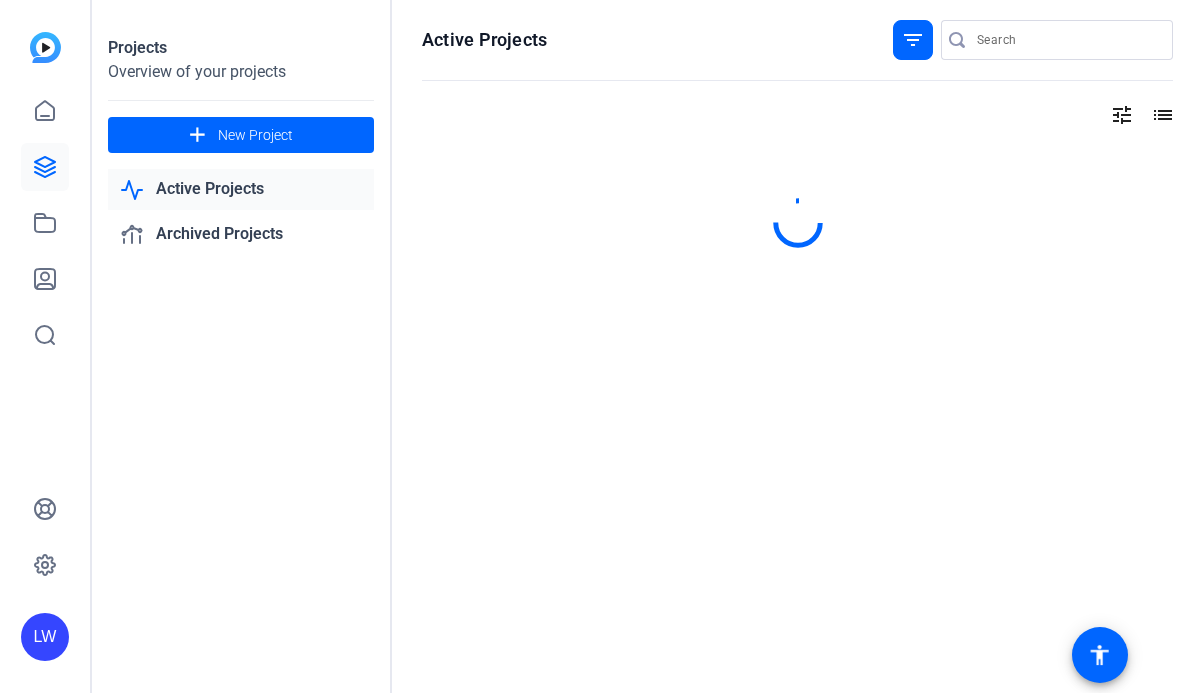 scroll, scrollTop: 0, scrollLeft: 0, axis: both 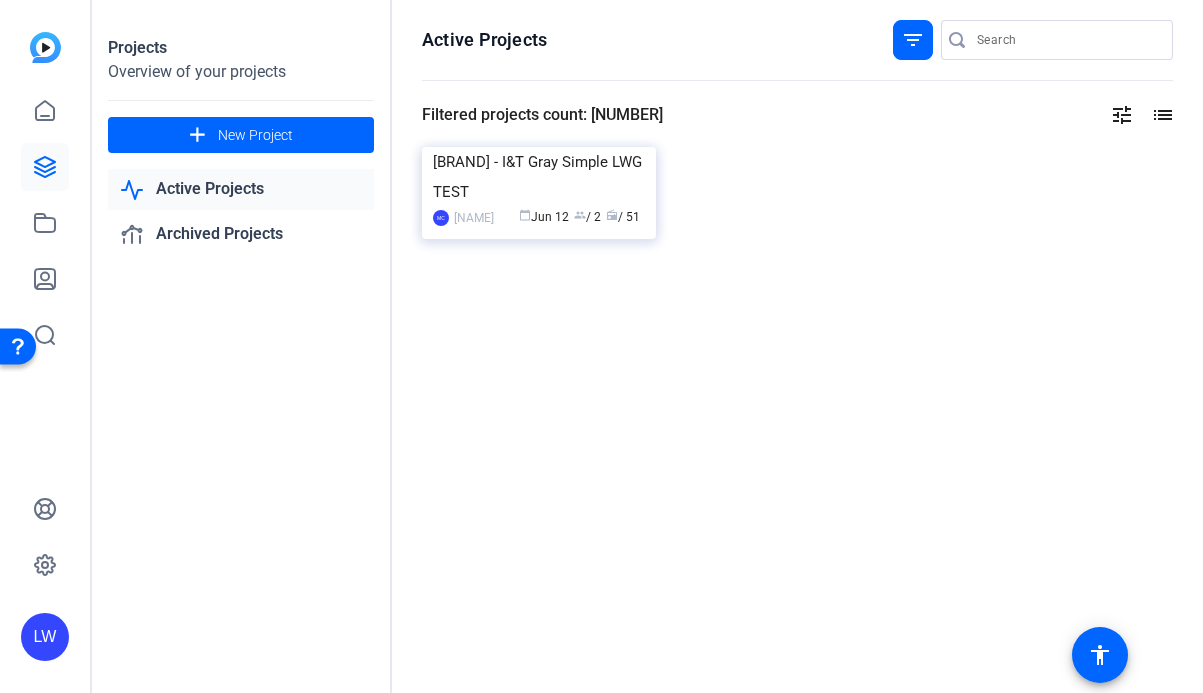 click 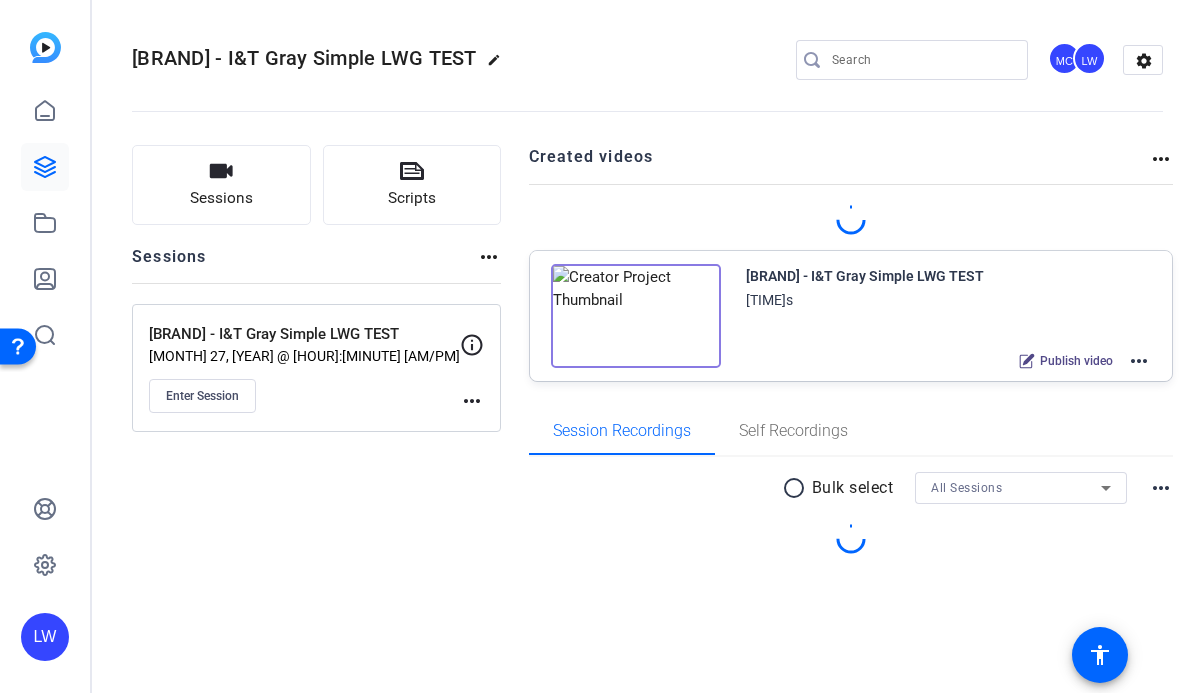 click 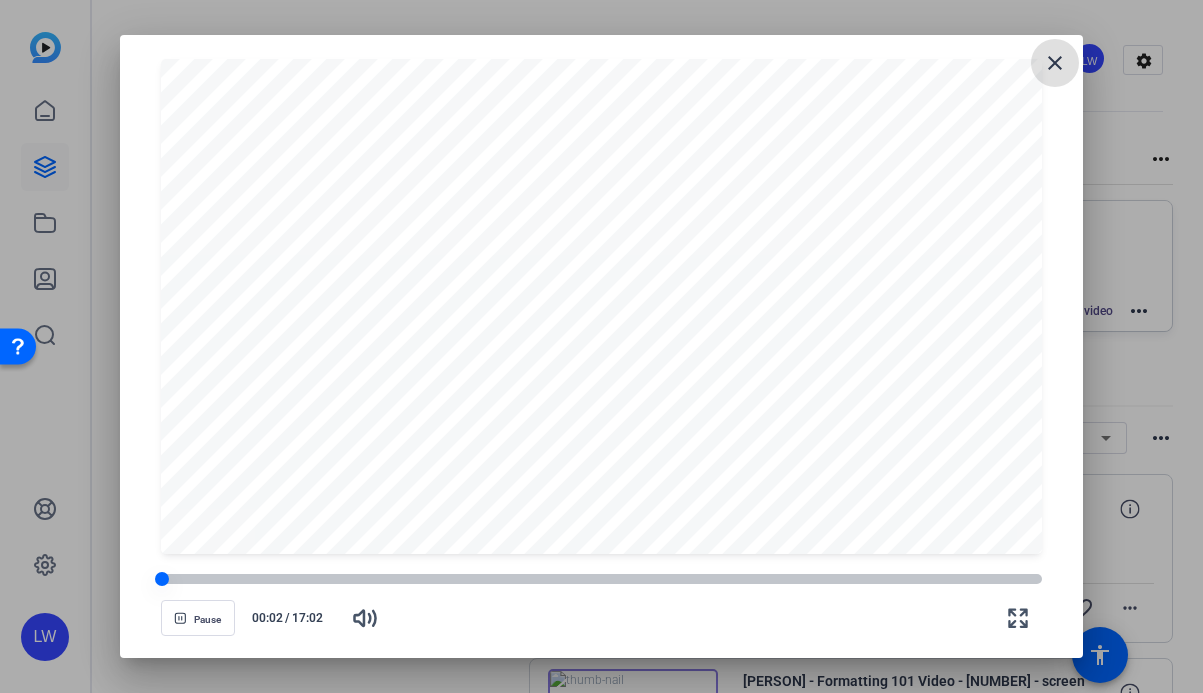 click at bounding box center [601, 579] 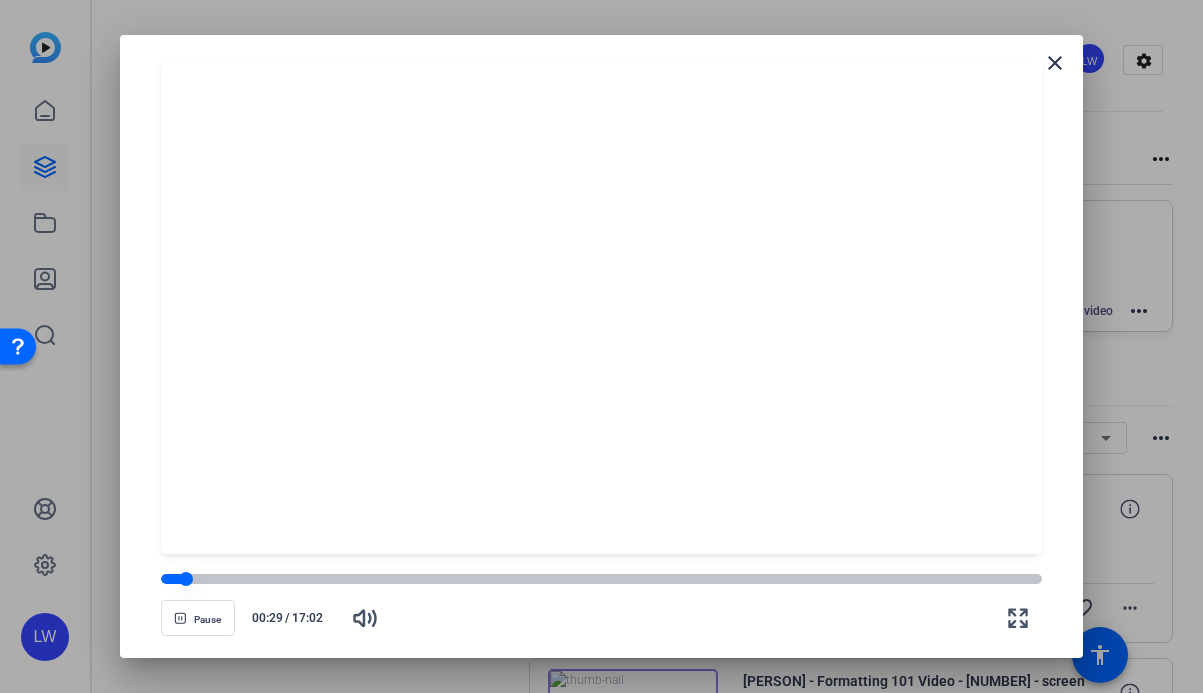 click at bounding box center (173, 579) 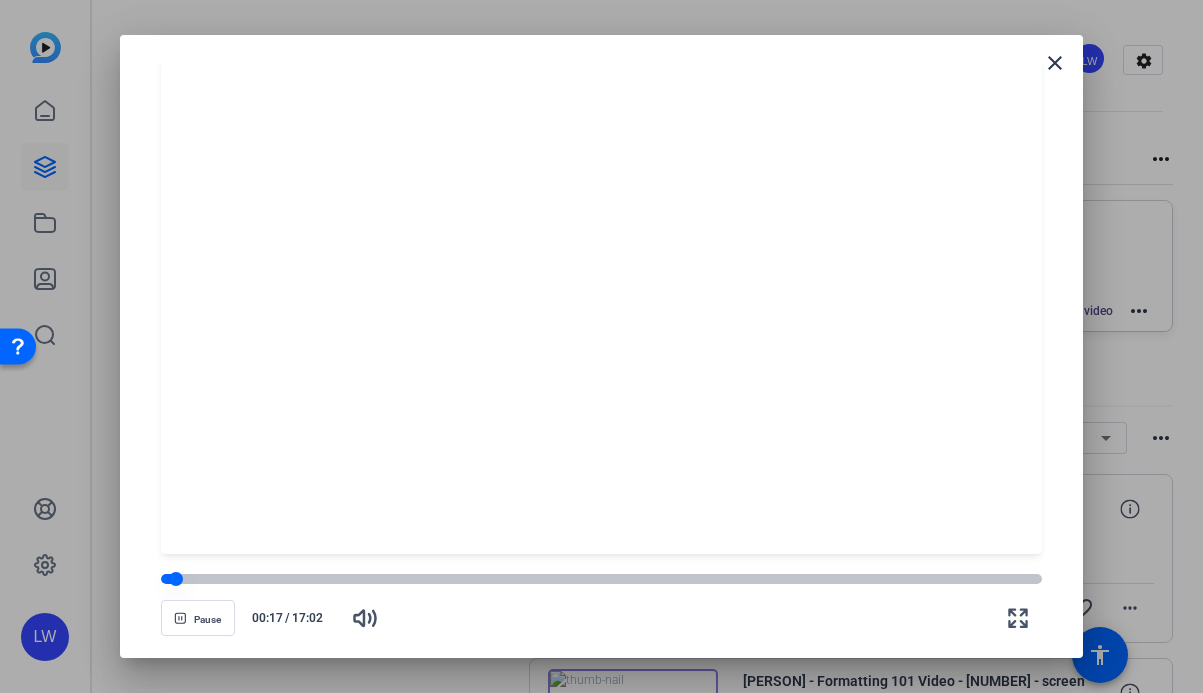 click at bounding box center [168, 579] 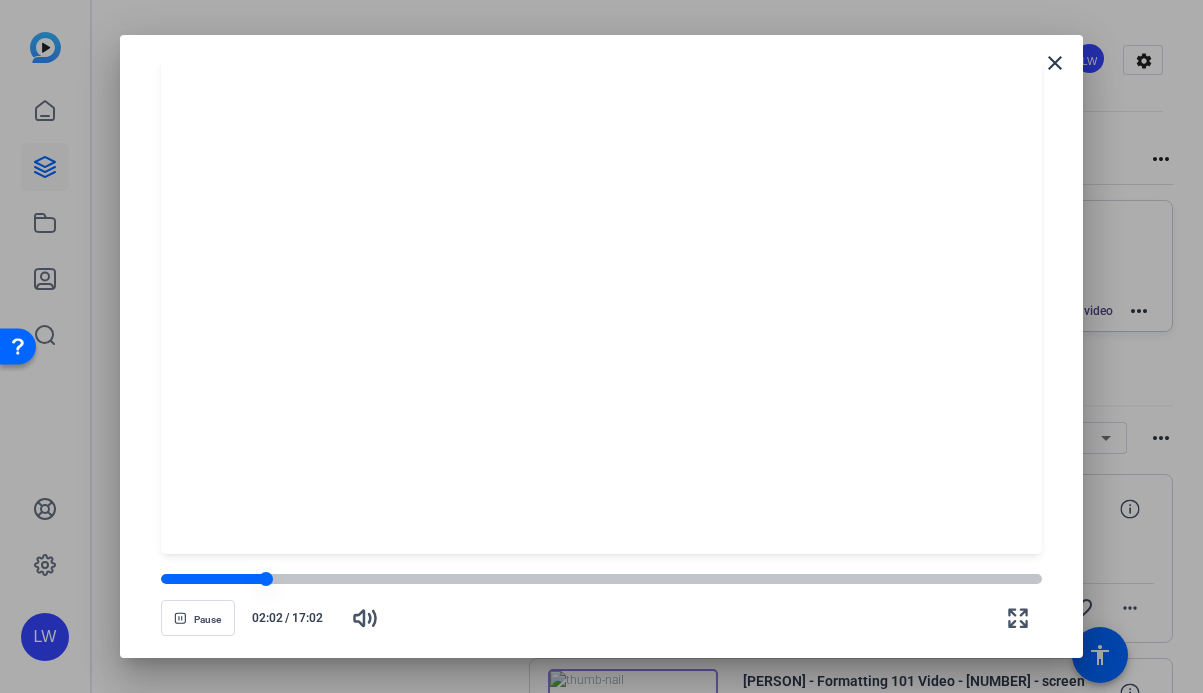 click at bounding box center [601, 579] 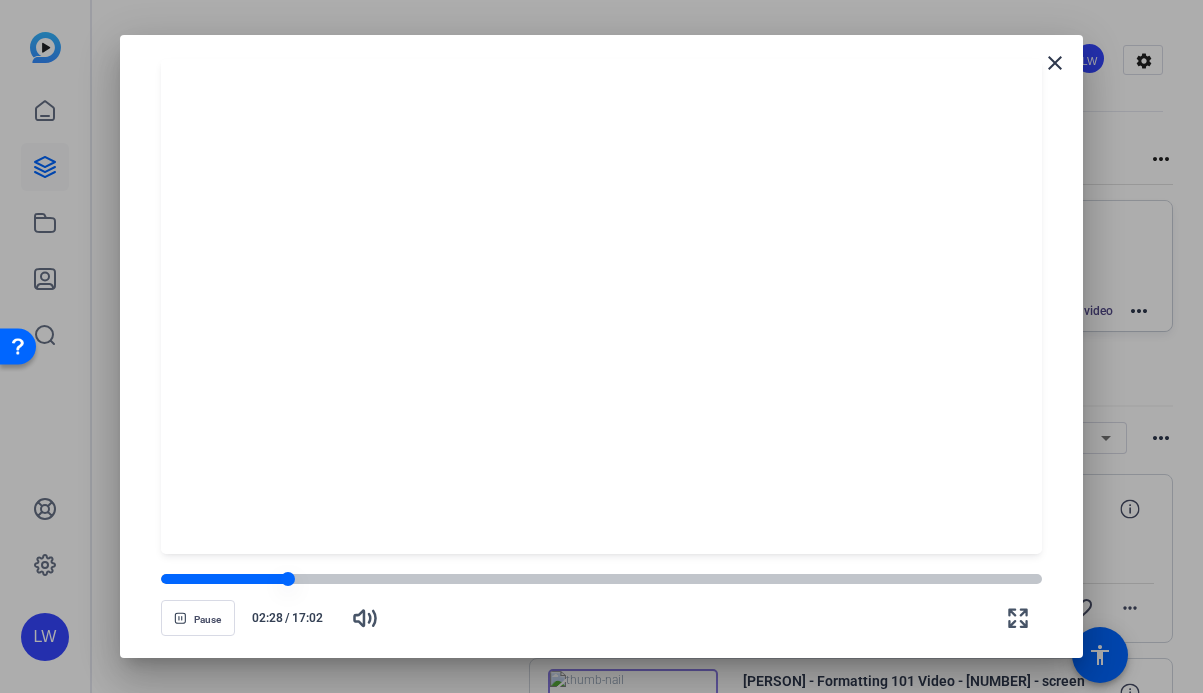 click at bounding box center [601, 579] 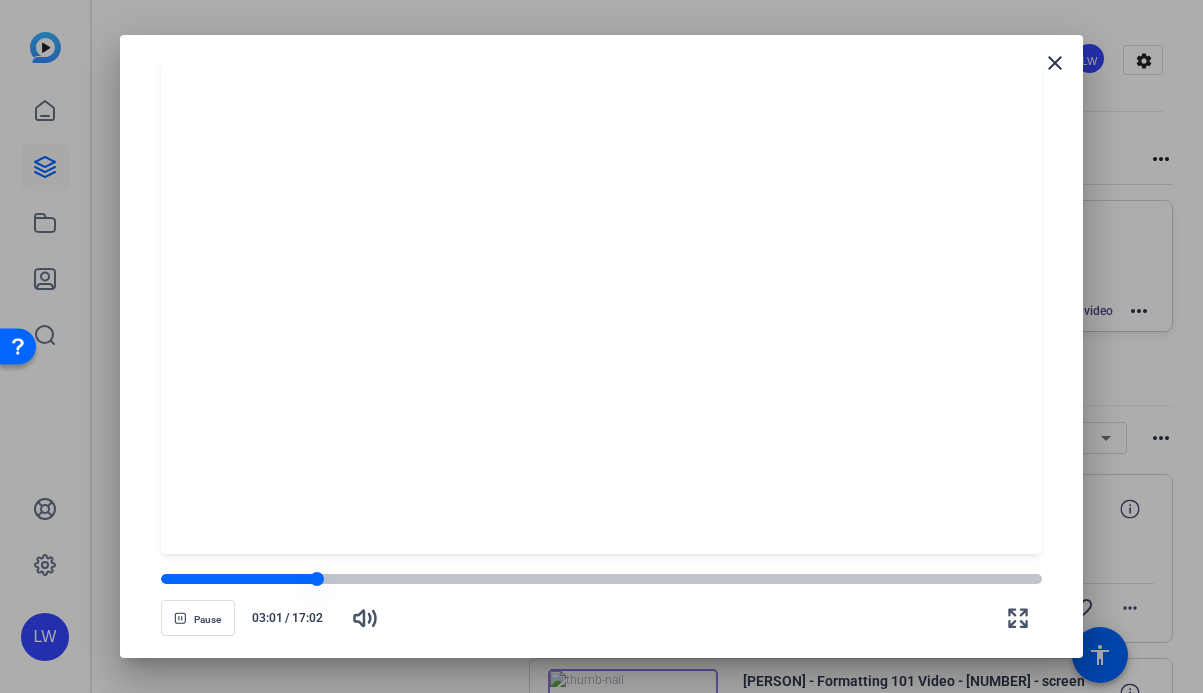 click at bounding box center (601, 579) 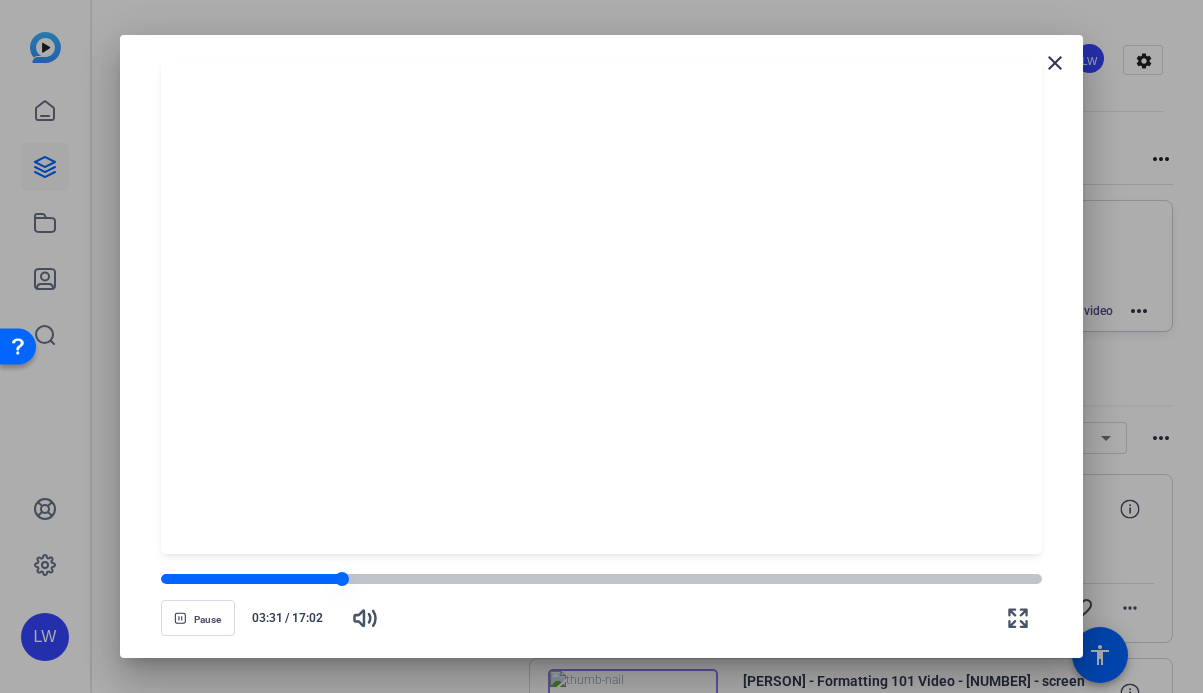 click at bounding box center (252, 579) 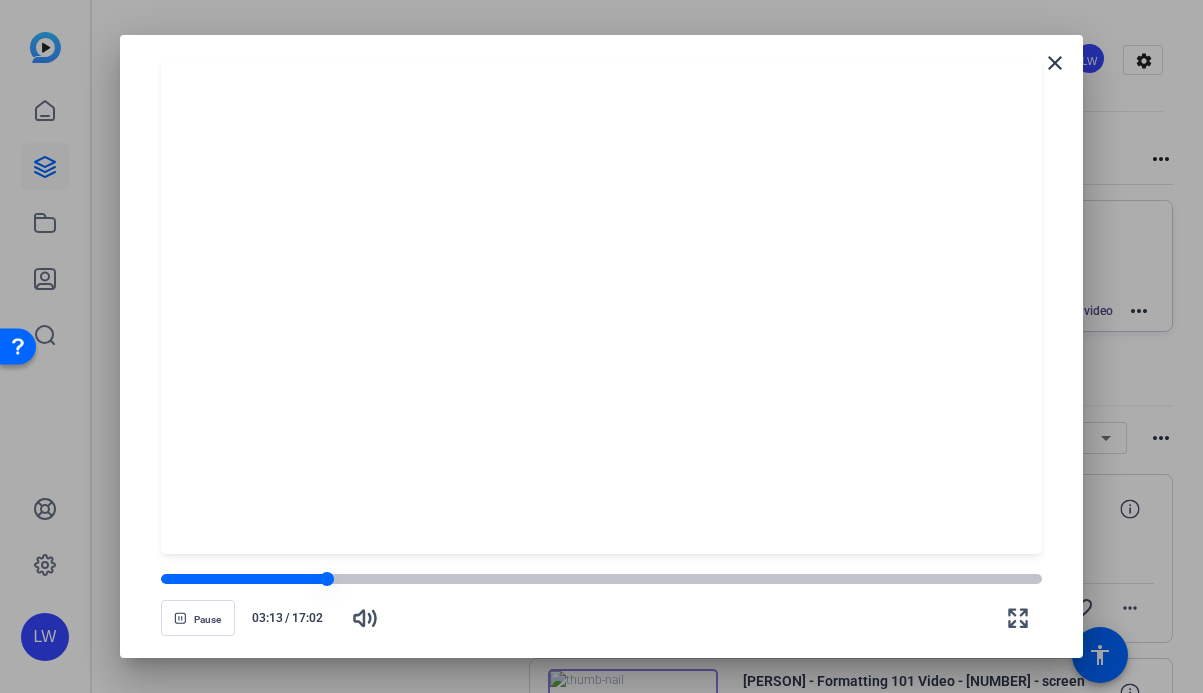click at bounding box center (601, 579) 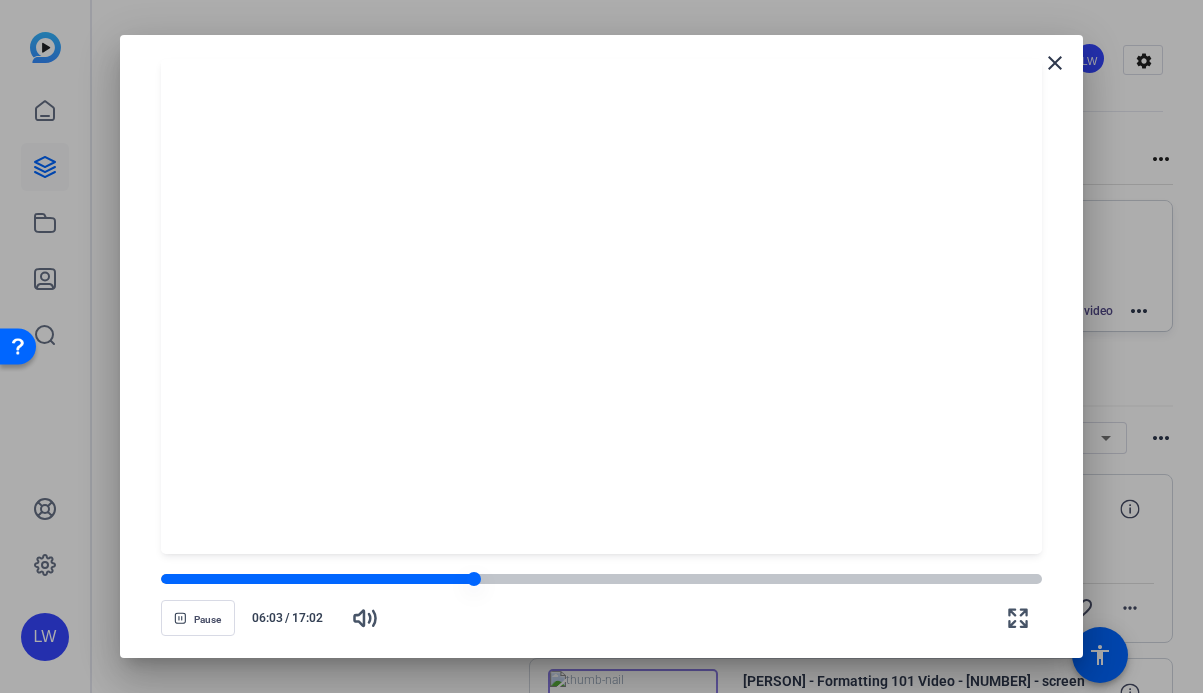 click at bounding box center (601, 579) 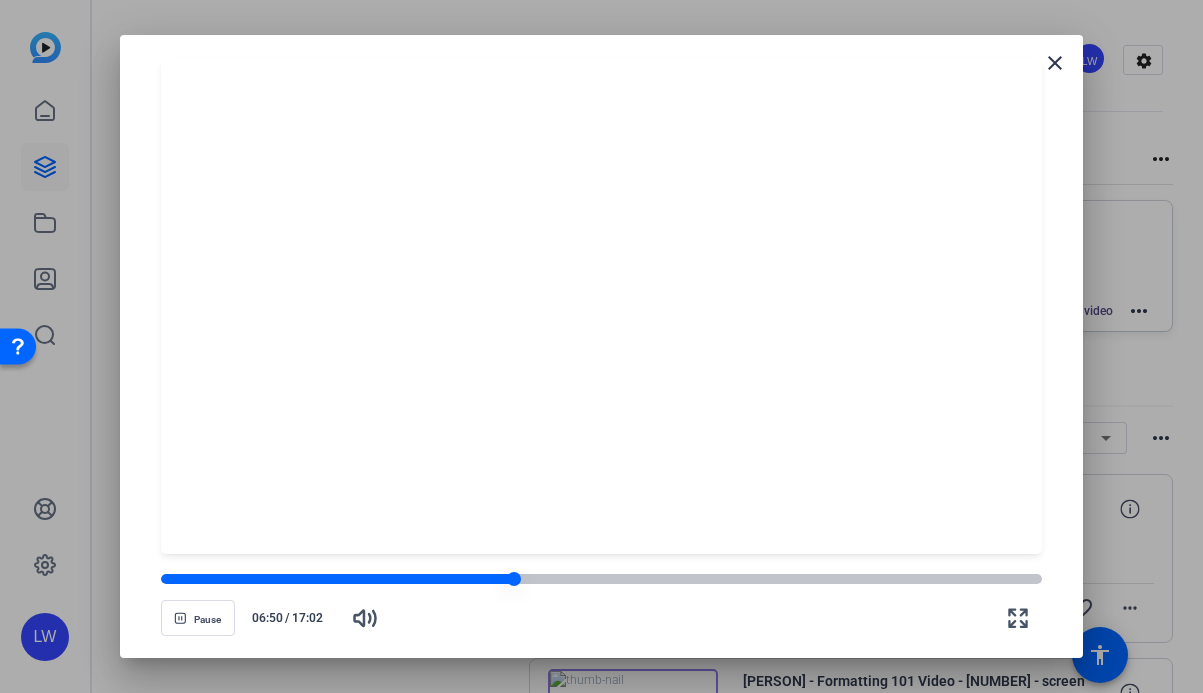 click at bounding box center [337, 579] 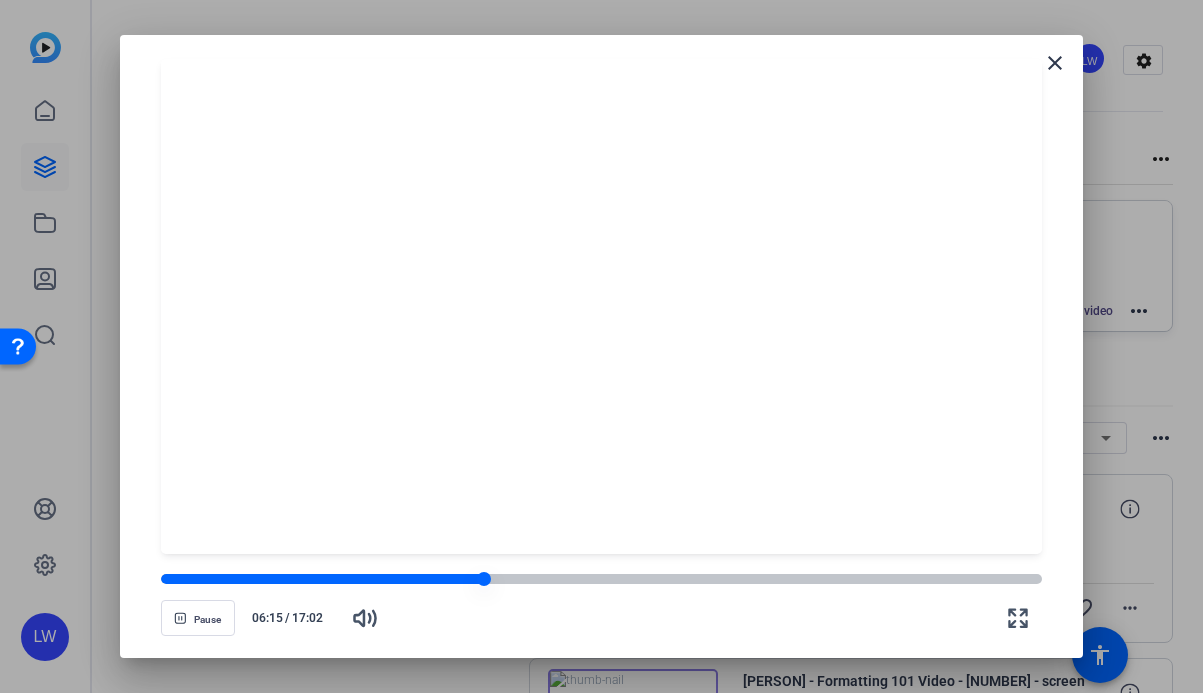 click at bounding box center [322, 579] 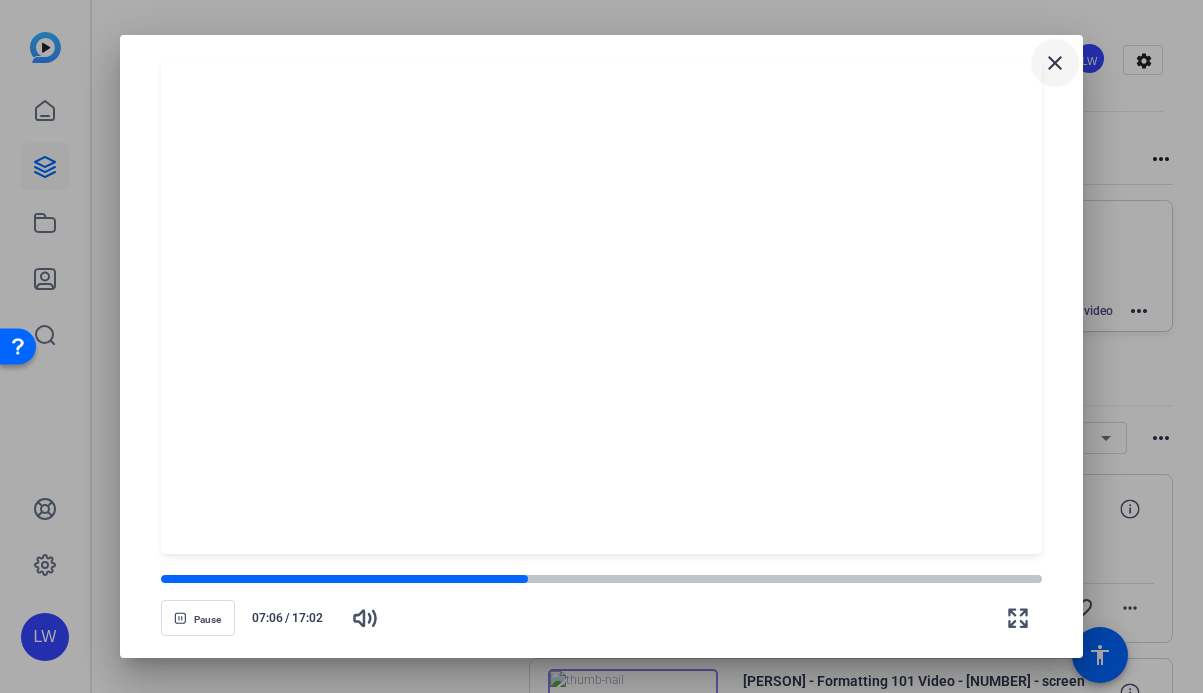 click on "close" at bounding box center [1055, 63] 